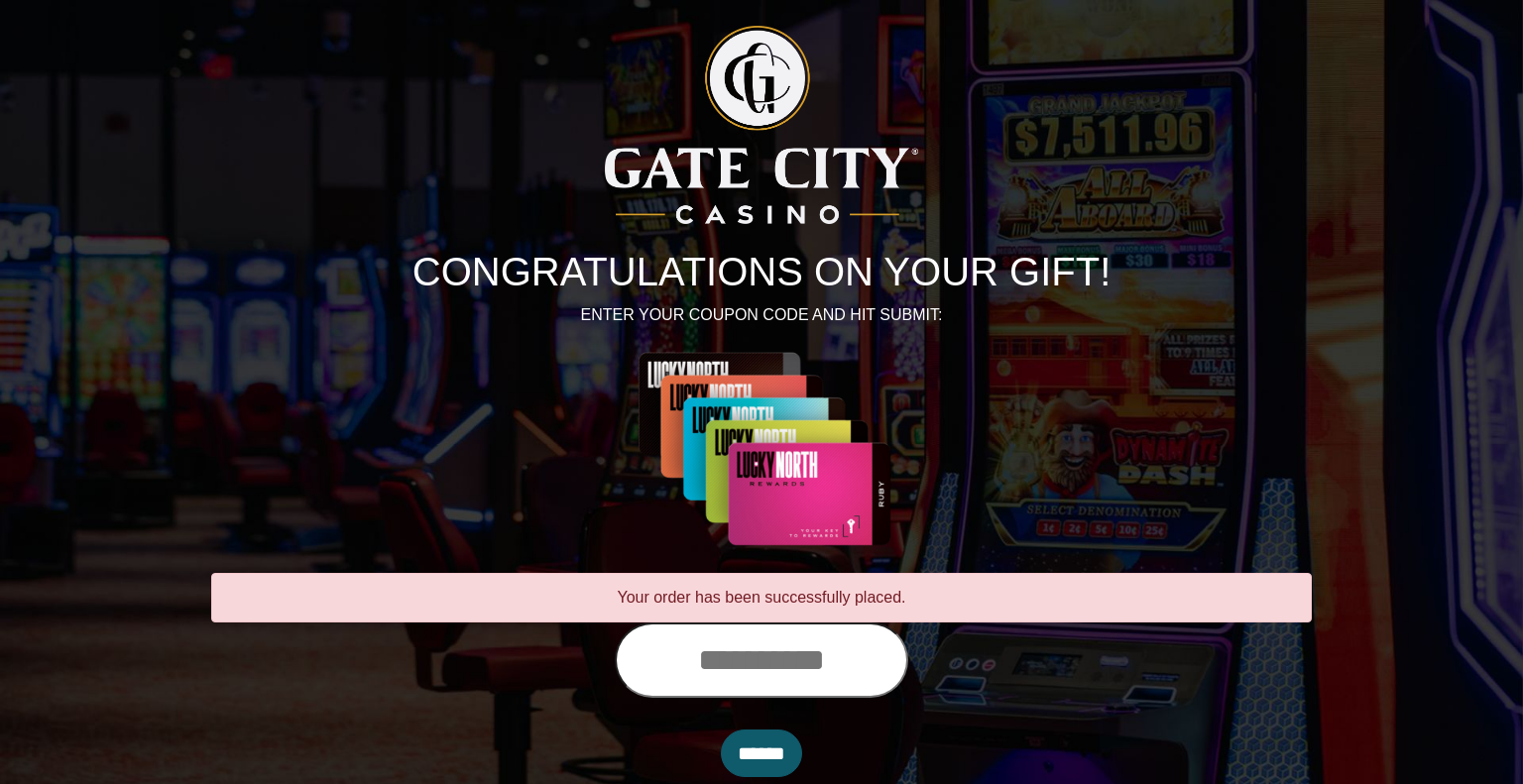 scroll, scrollTop: 0, scrollLeft: 0, axis: both 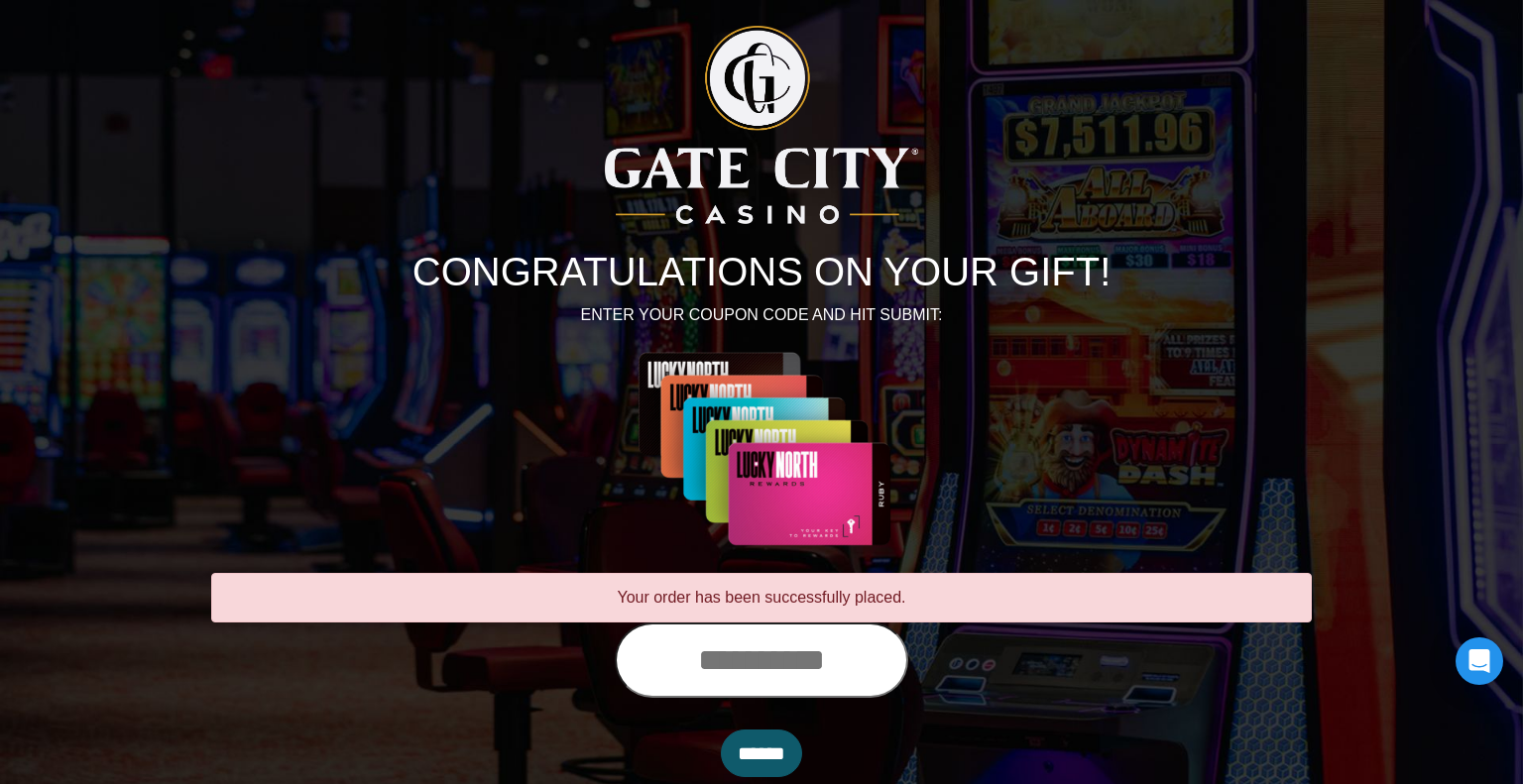 click on "******" at bounding box center [762, 753] 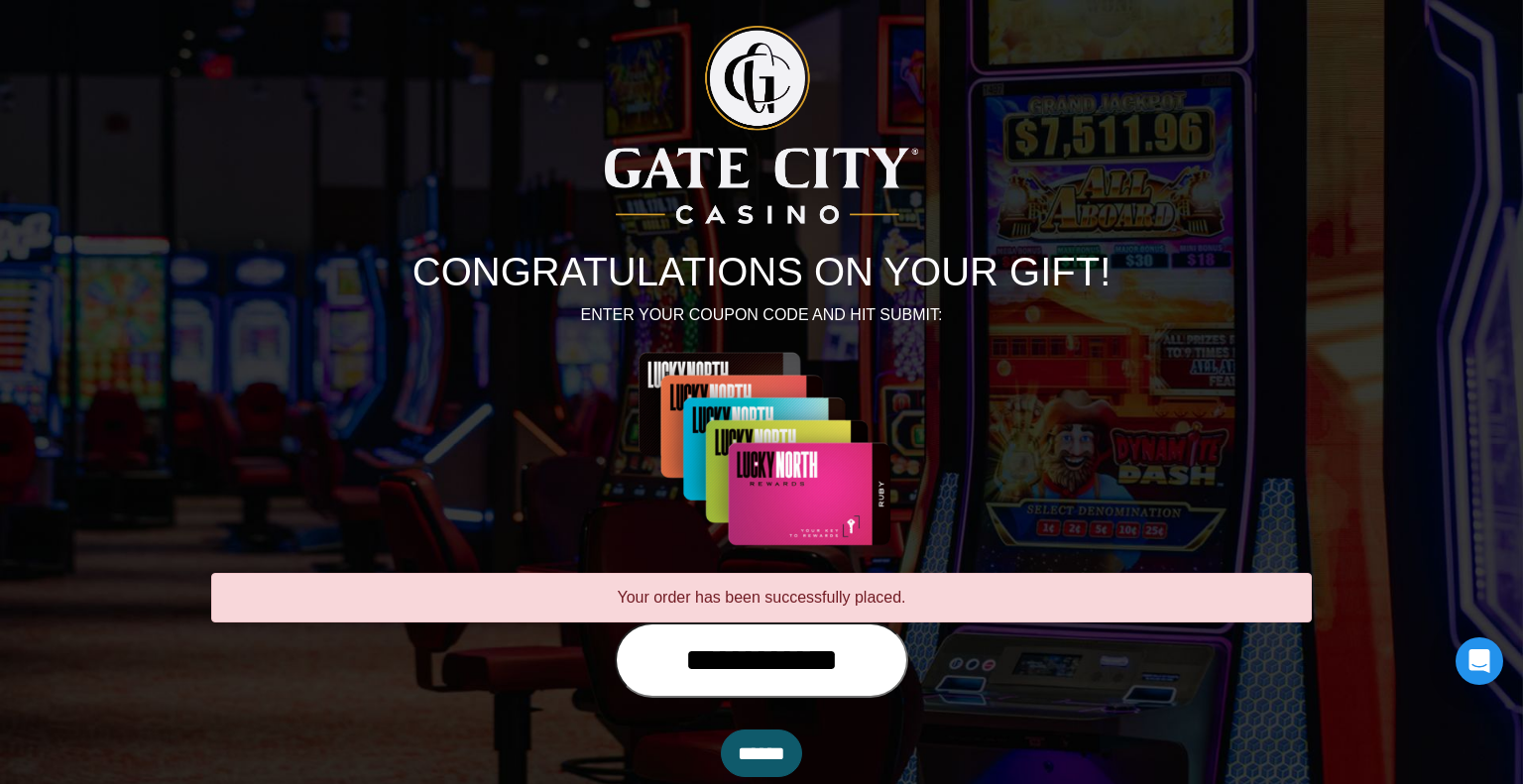 type on "**********" 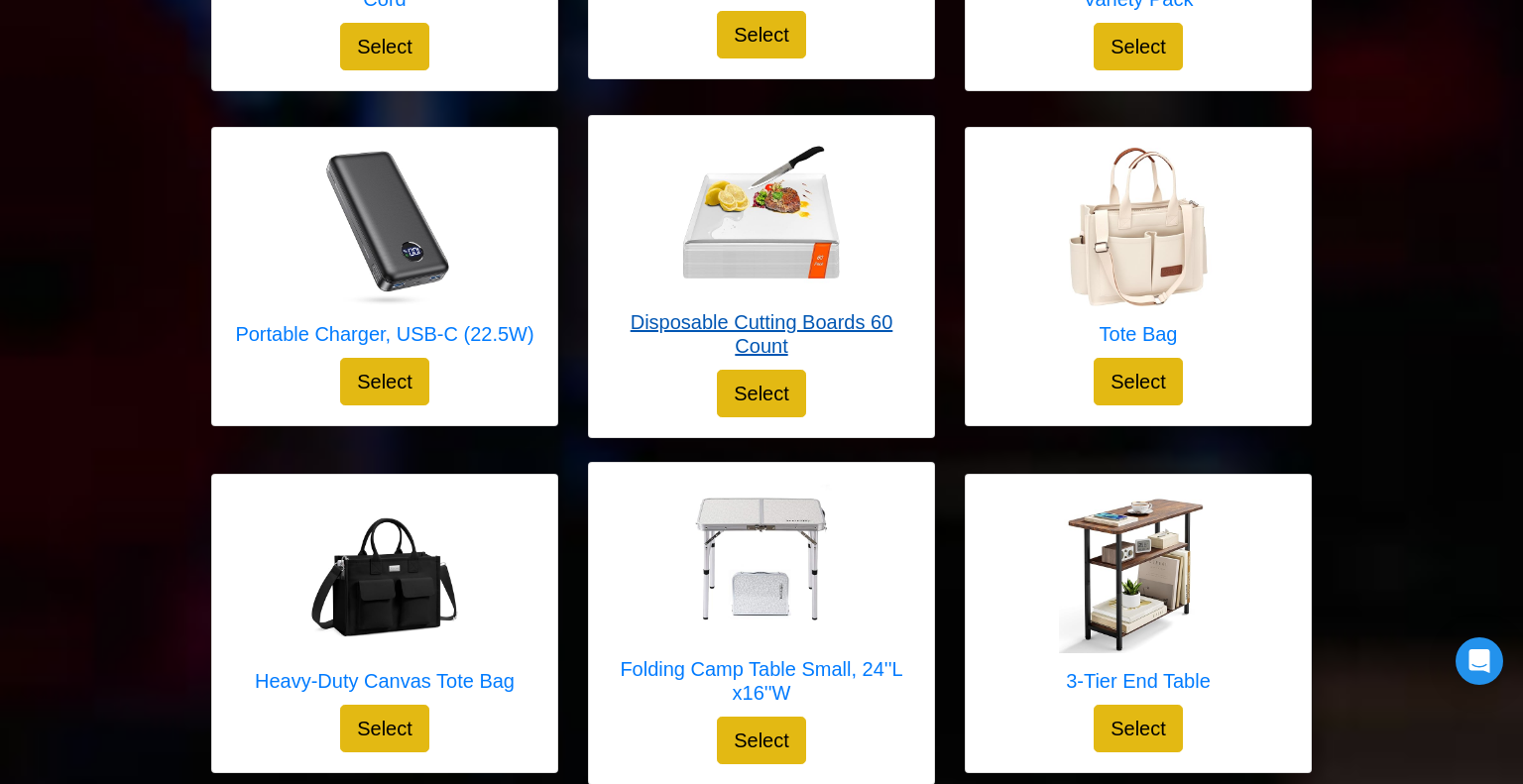 scroll, scrollTop: 2997, scrollLeft: 0, axis: vertical 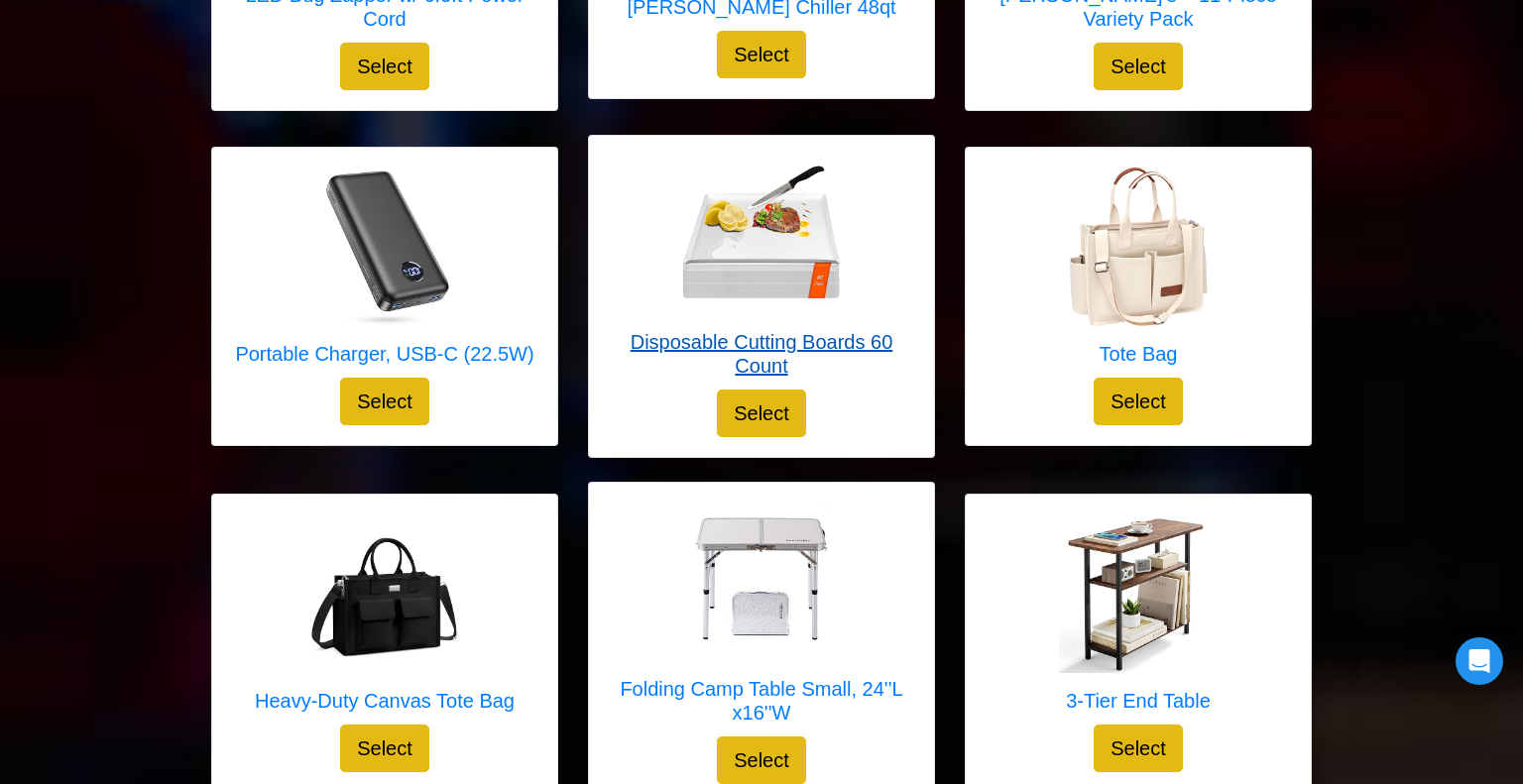 click on "Folding Camp Table Small, 24''L x16''W
Select" at bounding box center (762, 643) 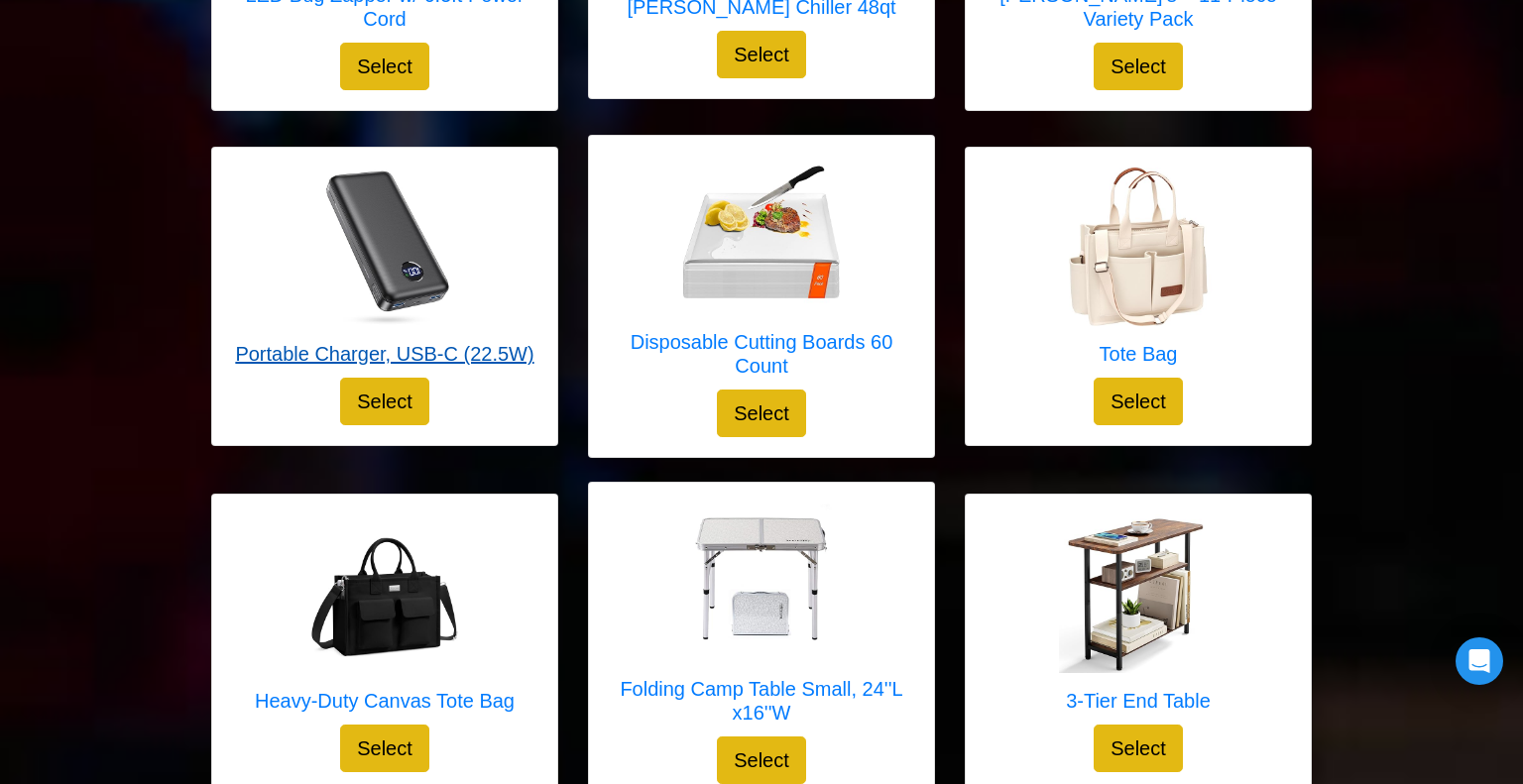 click on "Portable Charger, USB-C (22.5W)" at bounding box center [384, 354] 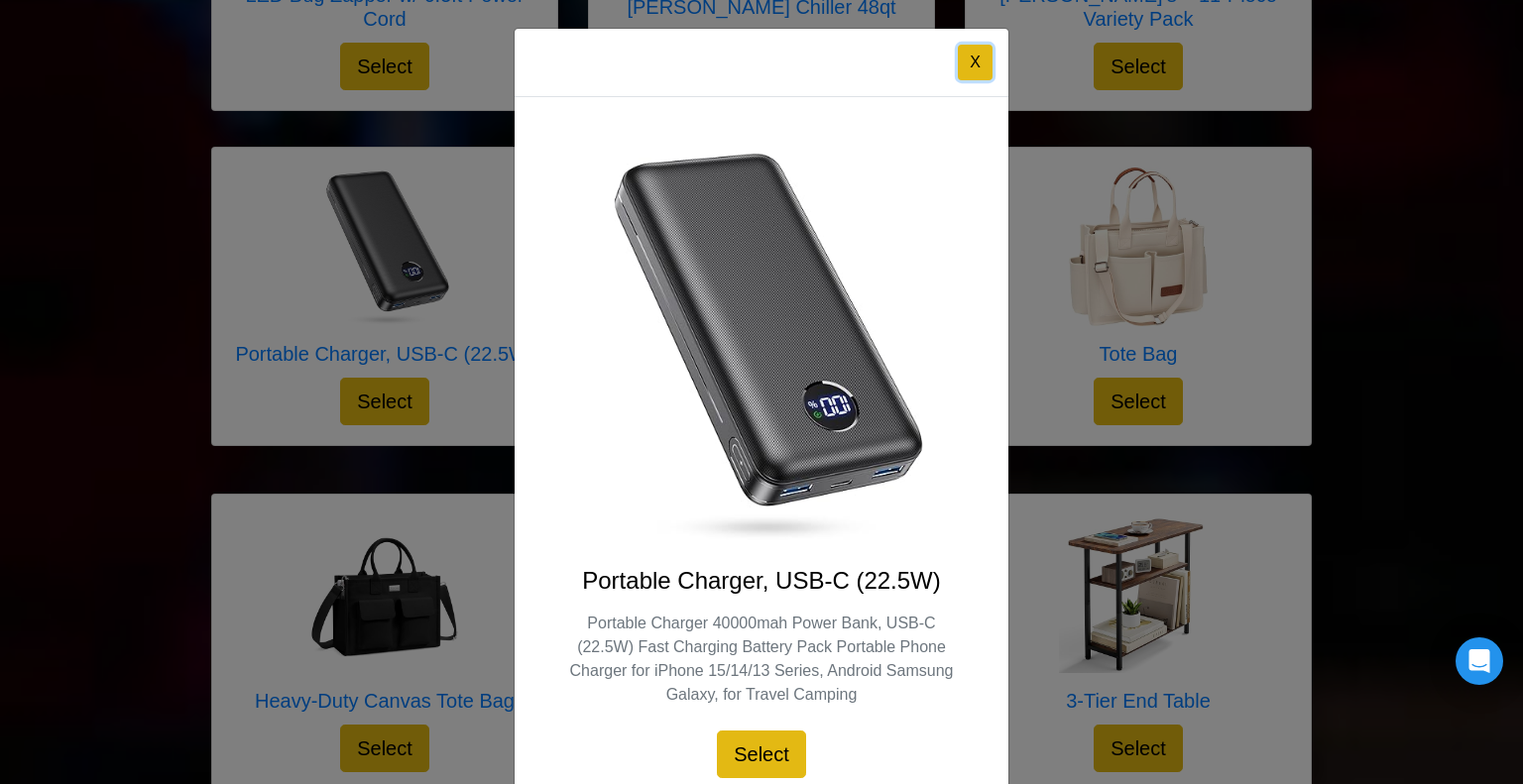 click on "X" at bounding box center (975, 62) 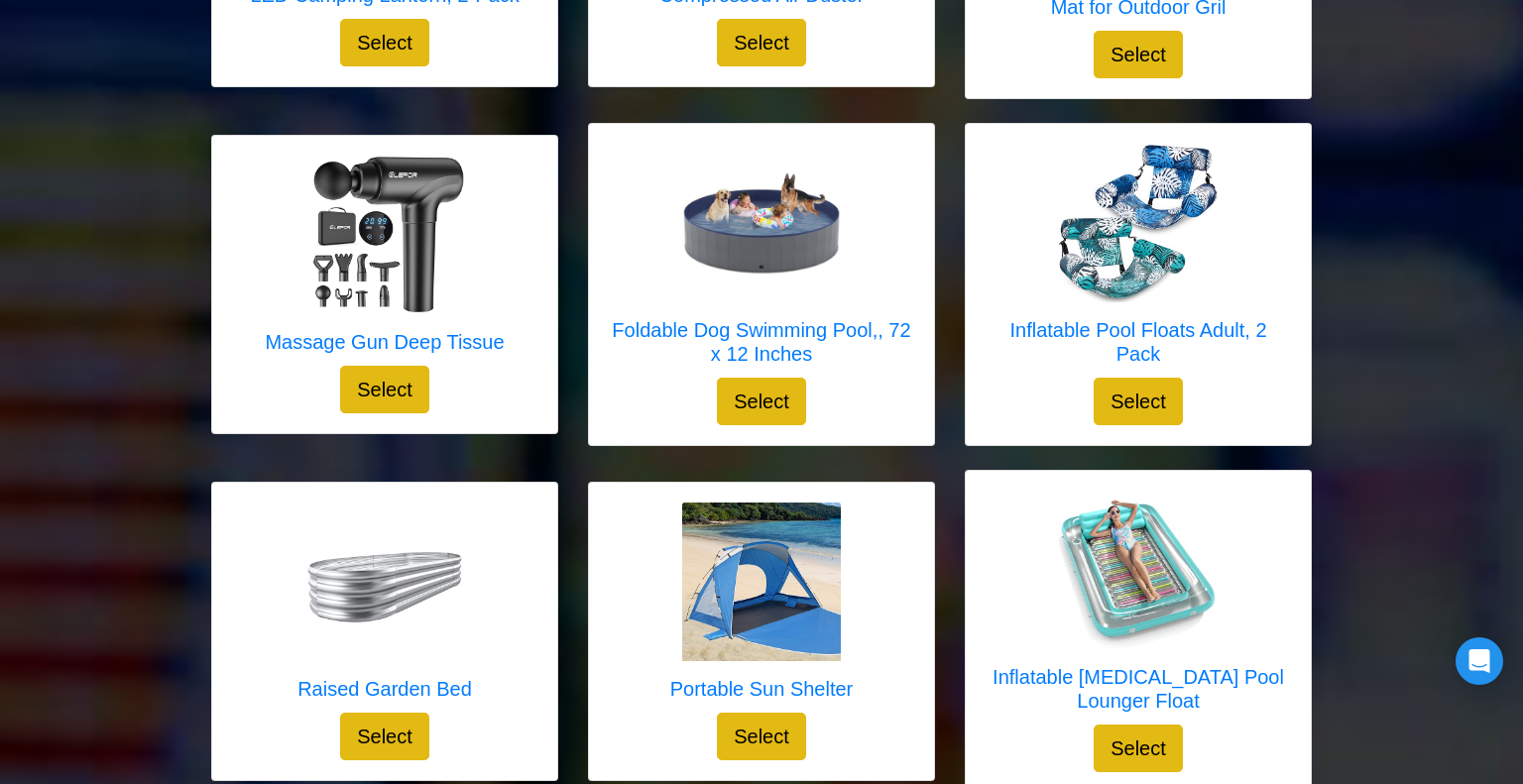 scroll, scrollTop: 1955, scrollLeft: 0, axis: vertical 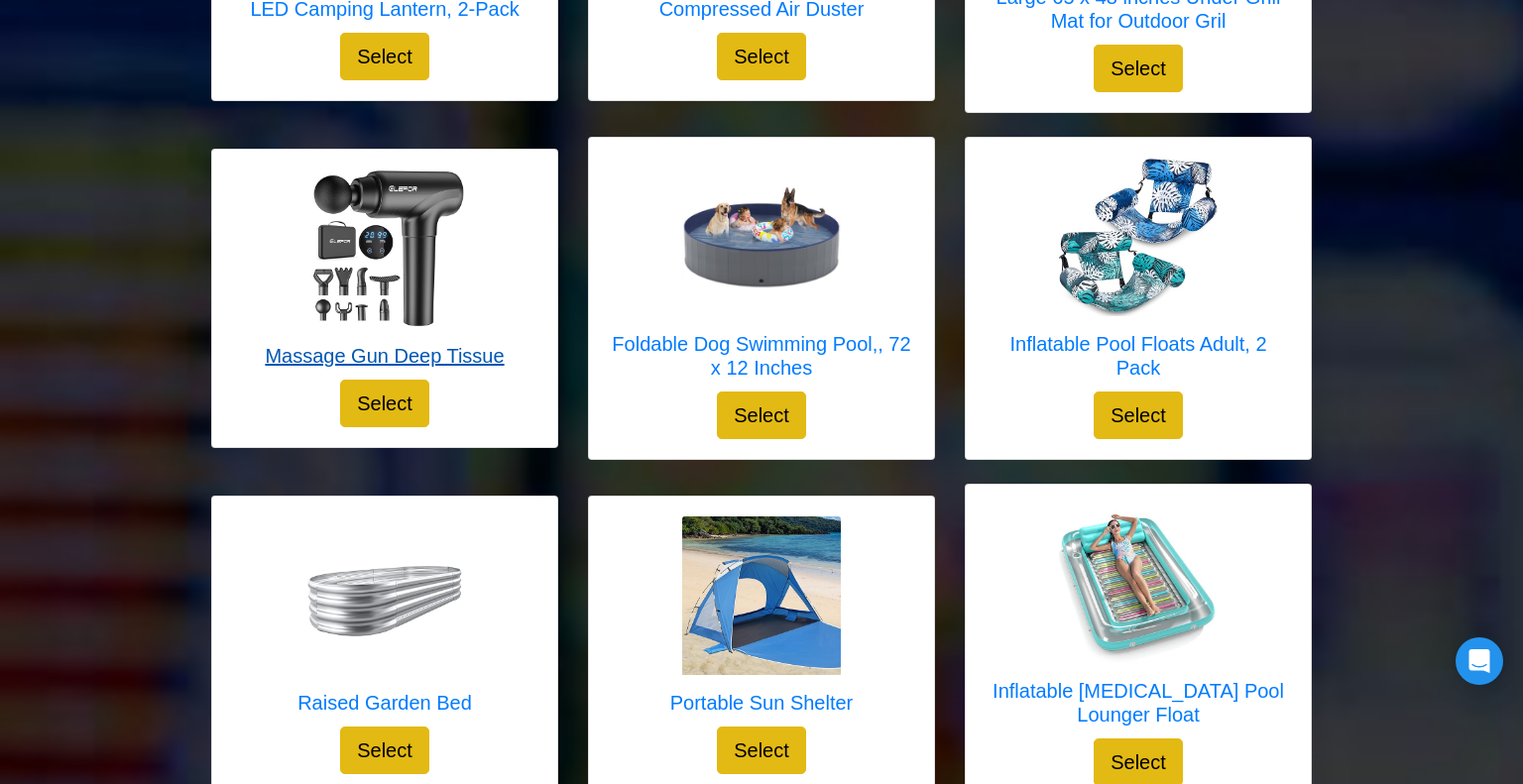 click on "Massage Gun Deep Tissue" at bounding box center (384, 356) 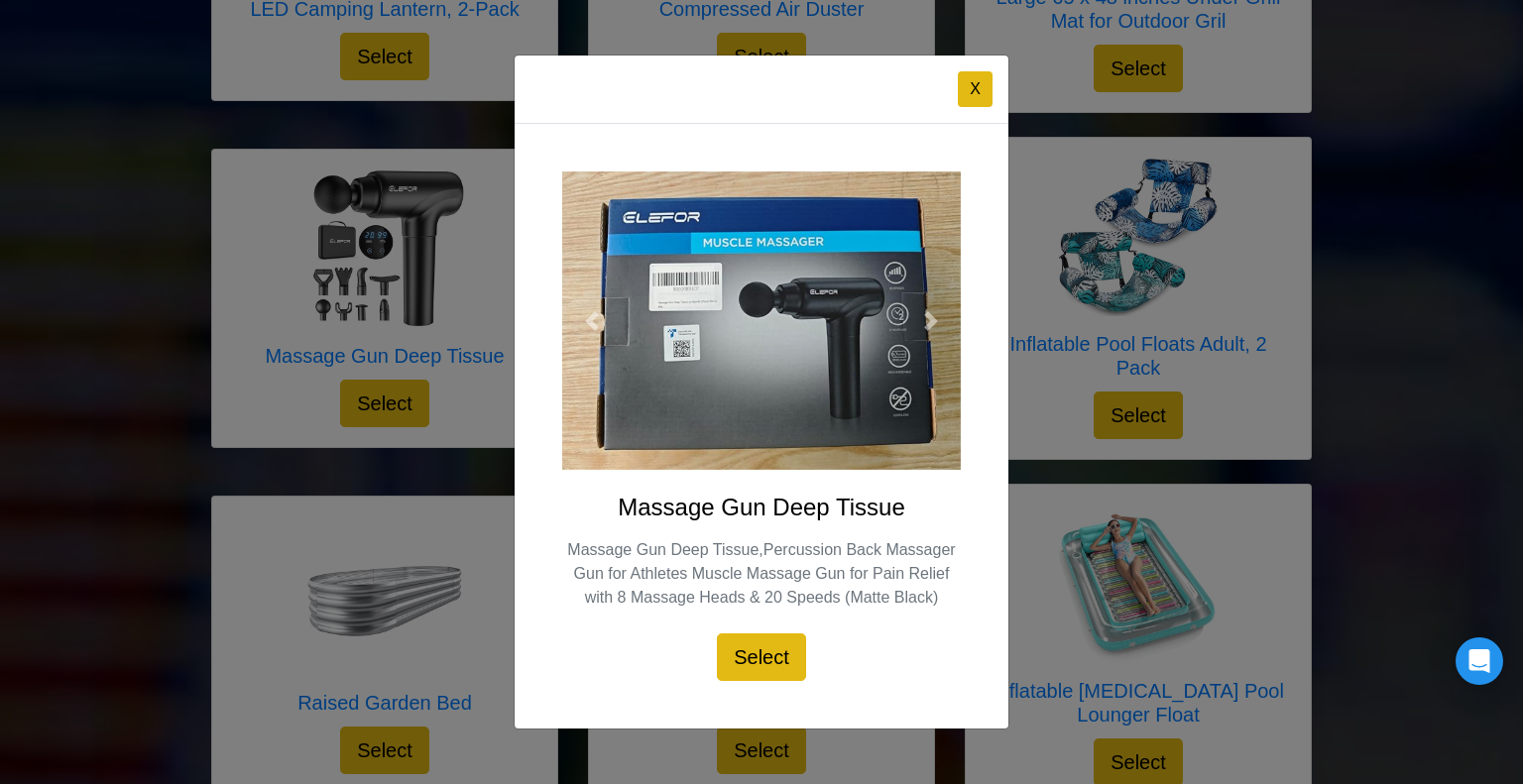 click on "X" at bounding box center (762, 89) 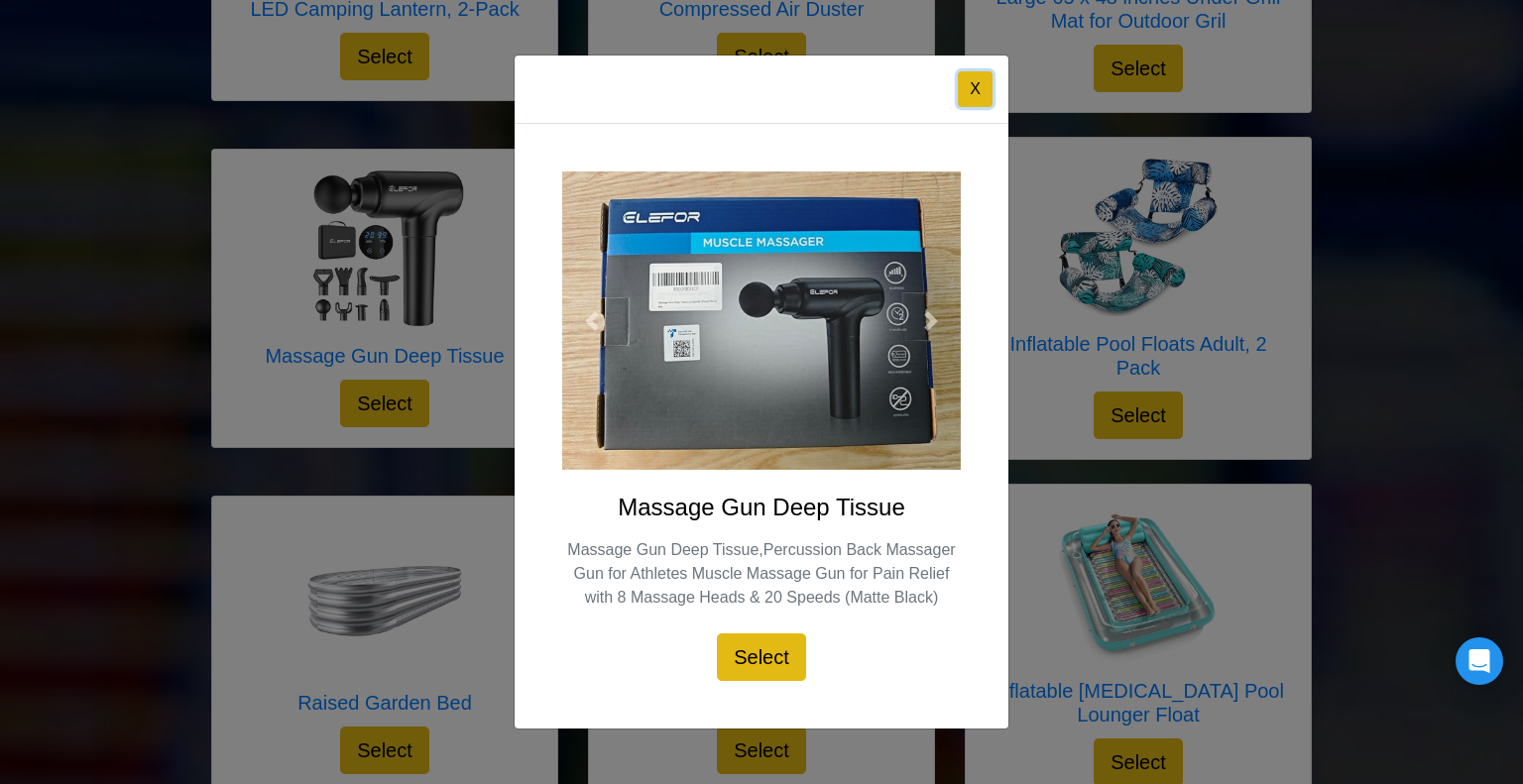 click on "X" at bounding box center (975, 89) 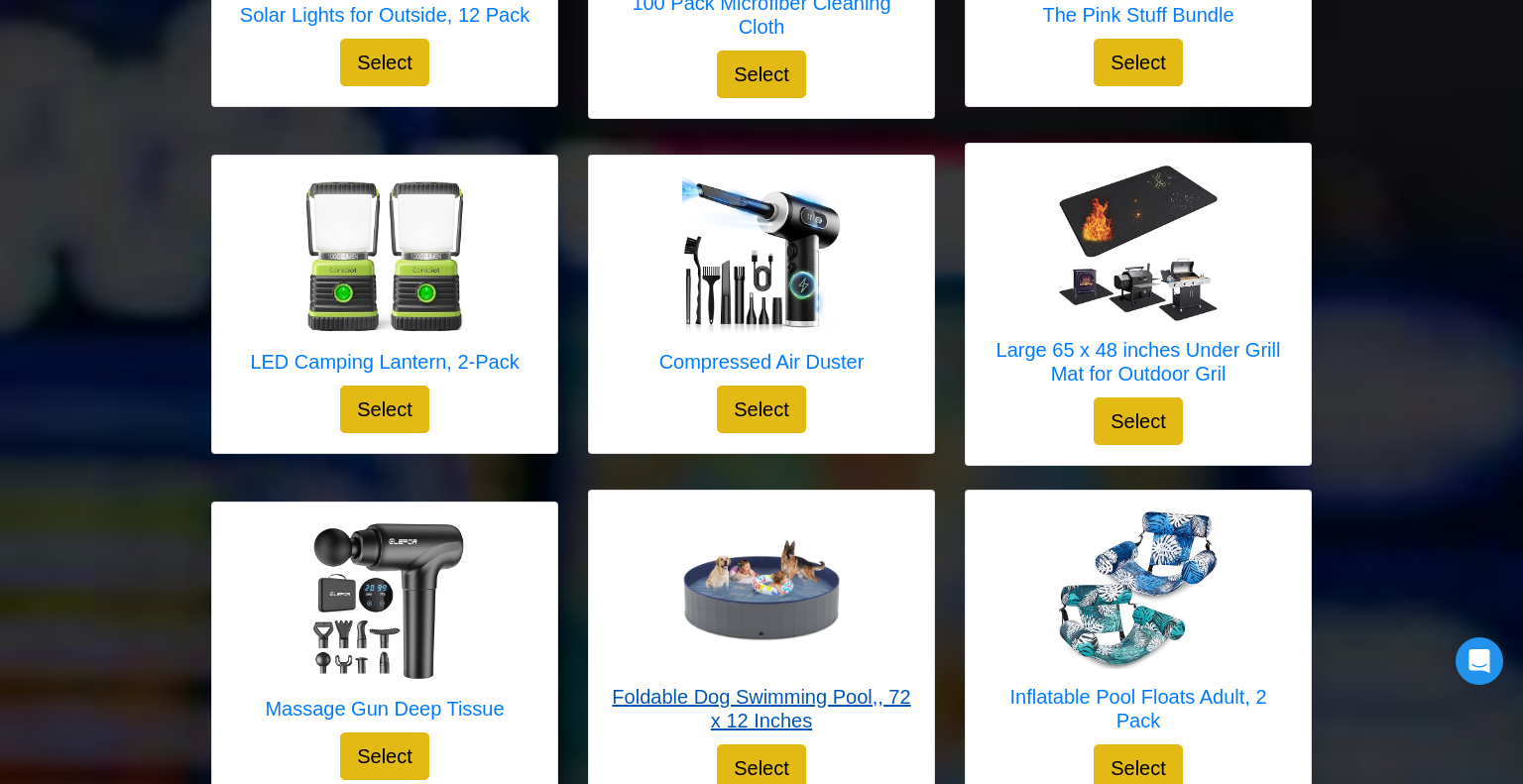 scroll, scrollTop: 1602, scrollLeft: 0, axis: vertical 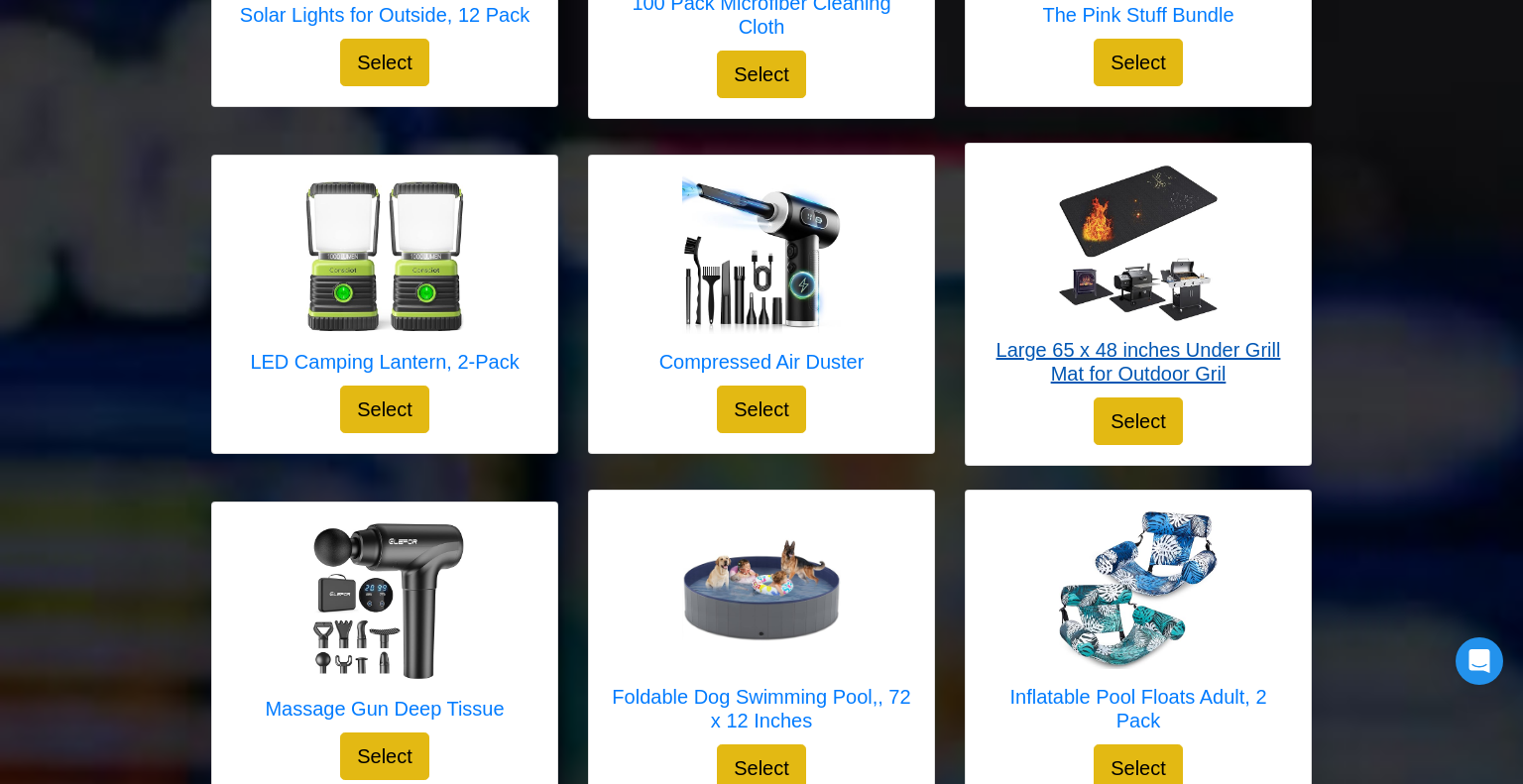 click on "Large 65 x 48 inches Under Grill Mat for Outdoor Gril" at bounding box center [1138, 362] 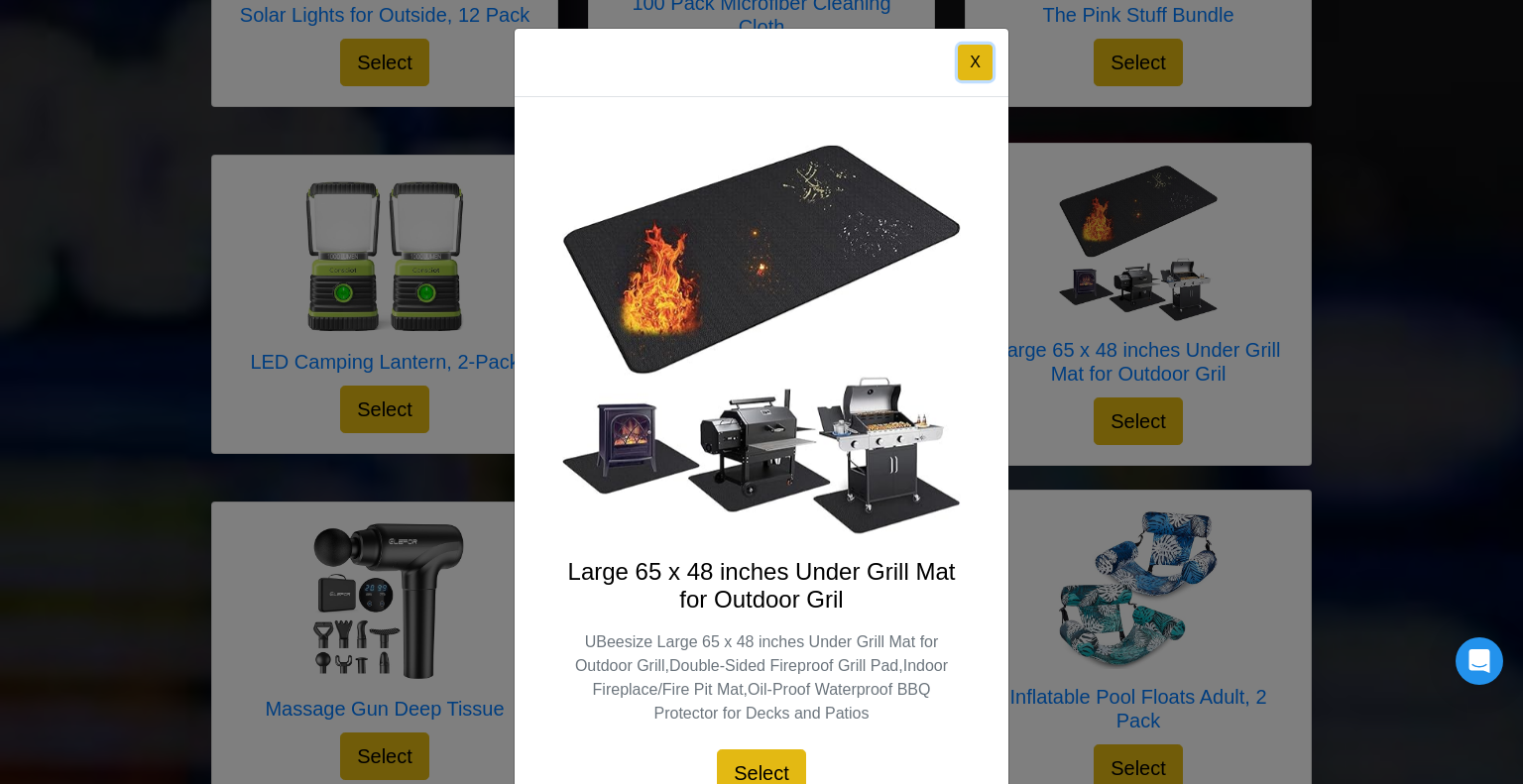 click on "X" at bounding box center (975, 62) 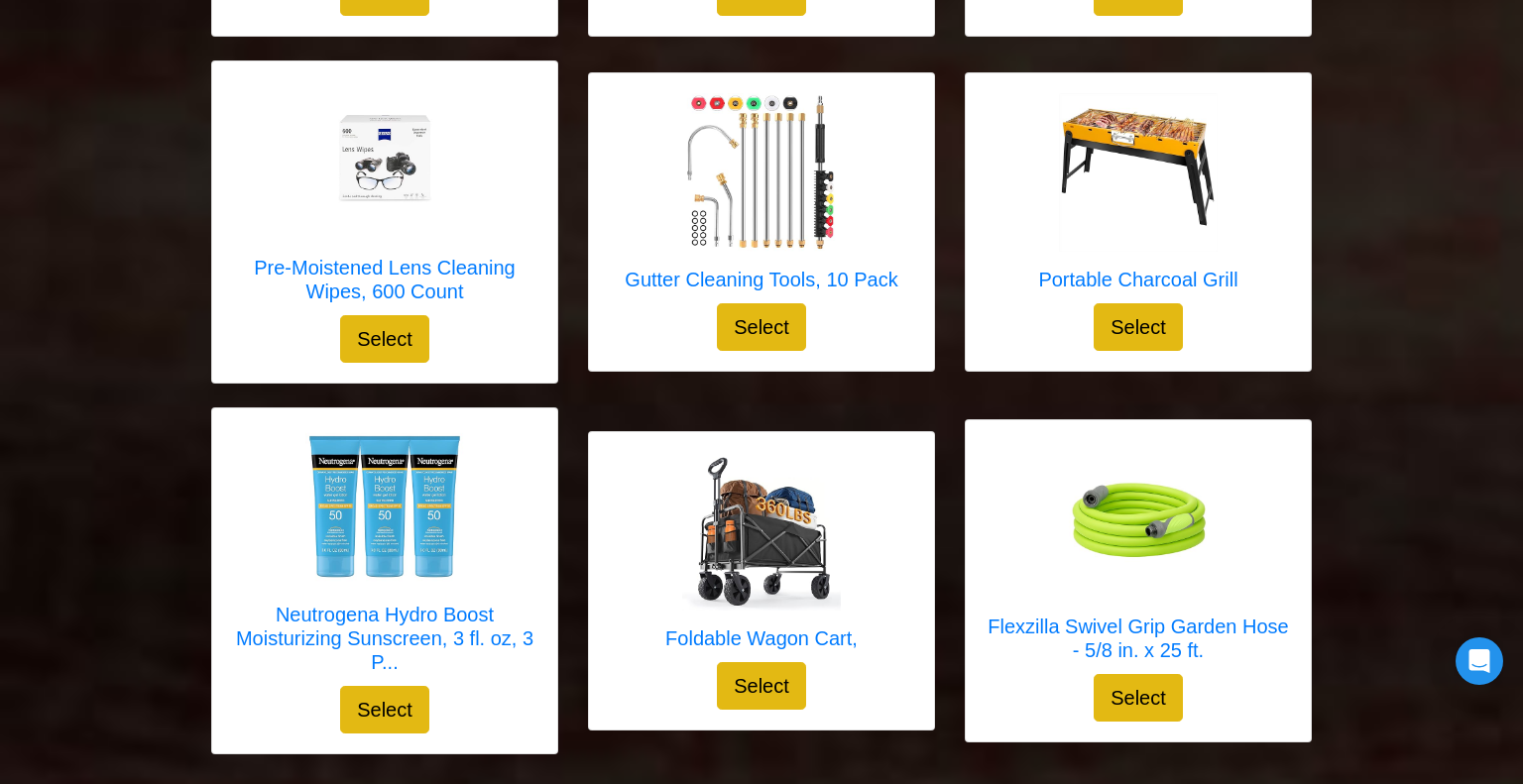 scroll, scrollTop: 5504, scrollLeft: 0, axis: vertical 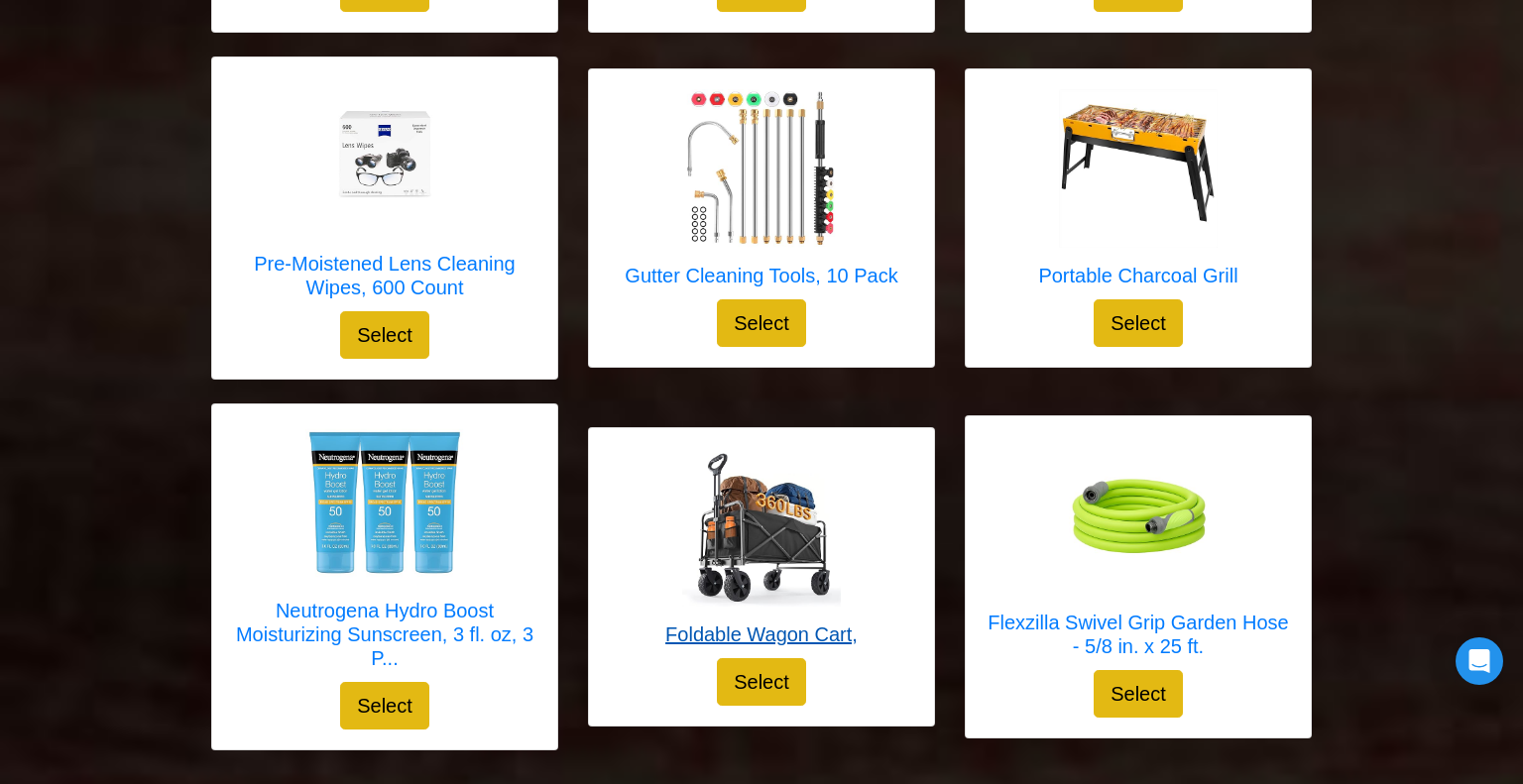 click at bounding box center [762, 527] 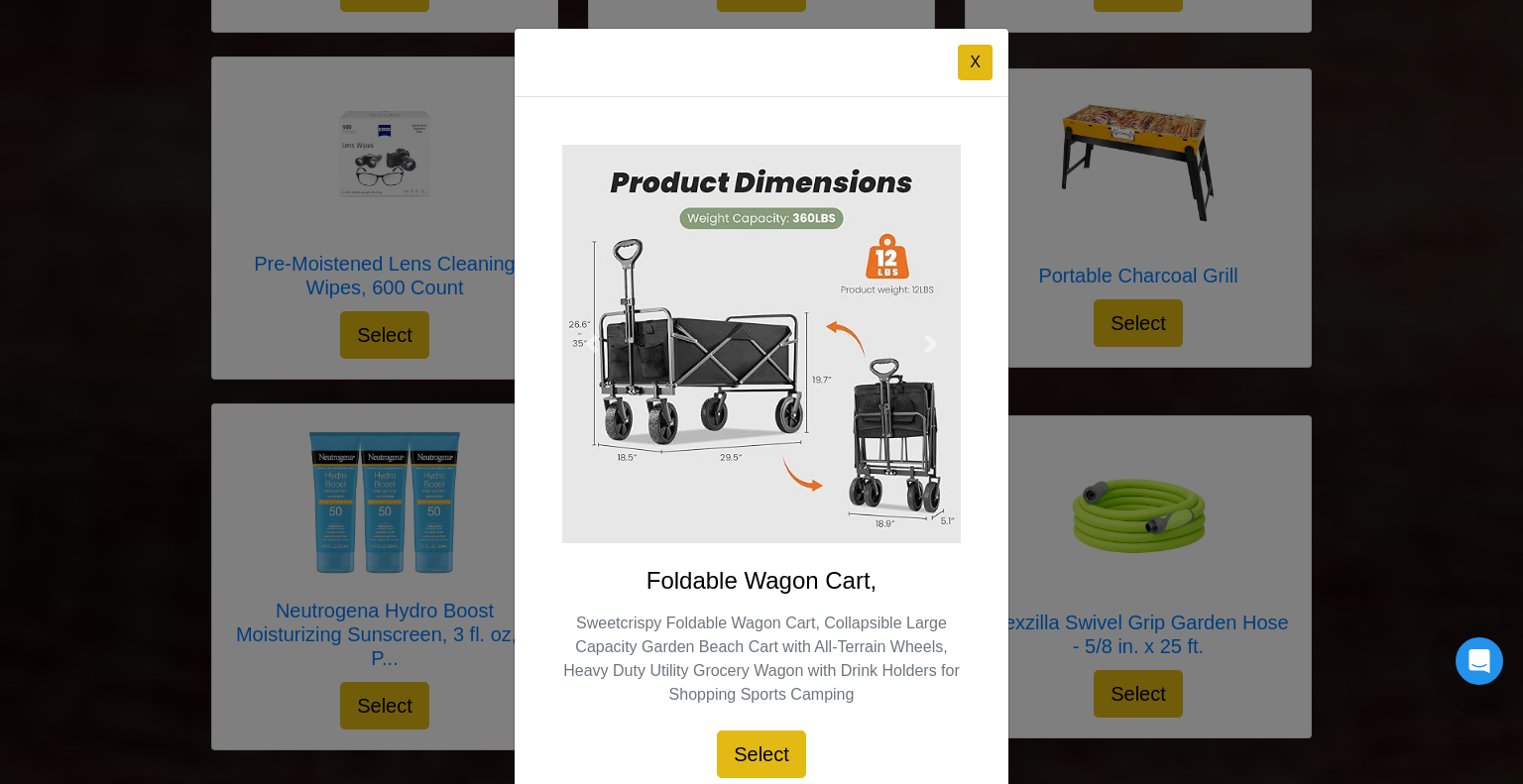 click at bounding box center (762, 344) 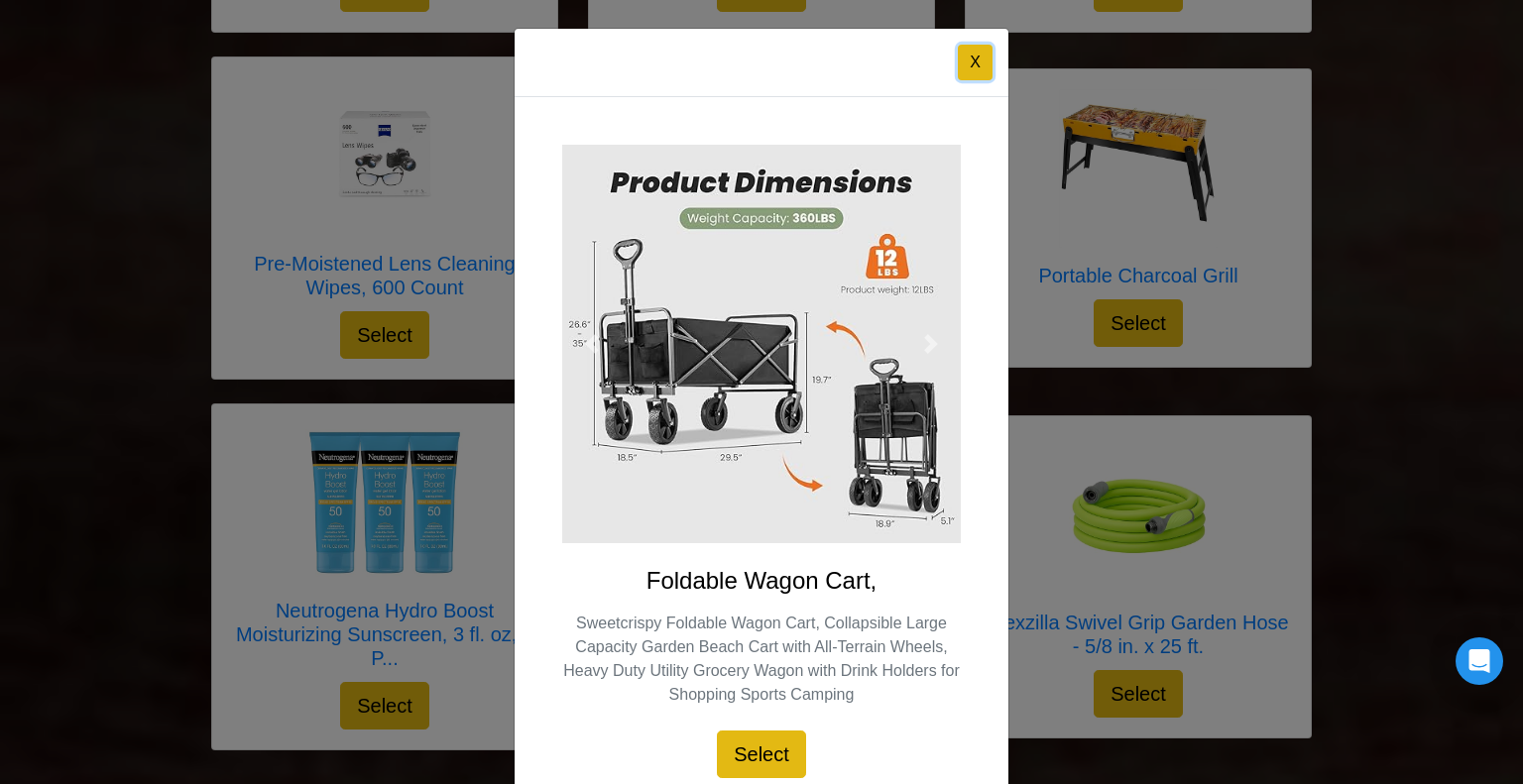 click on "X" at bounding box center [975, 62] 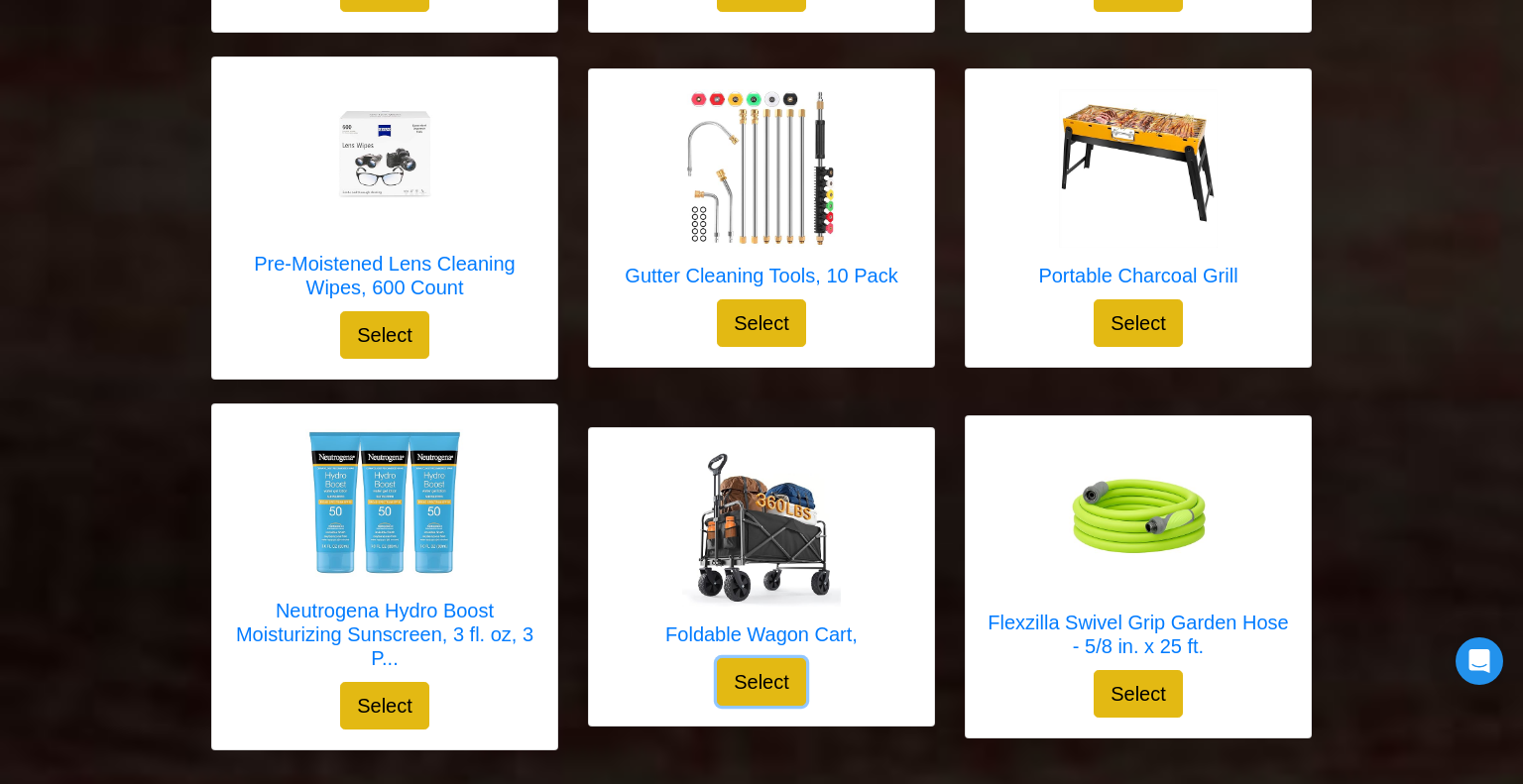 click on "Select" at bounding box center (762, 682) 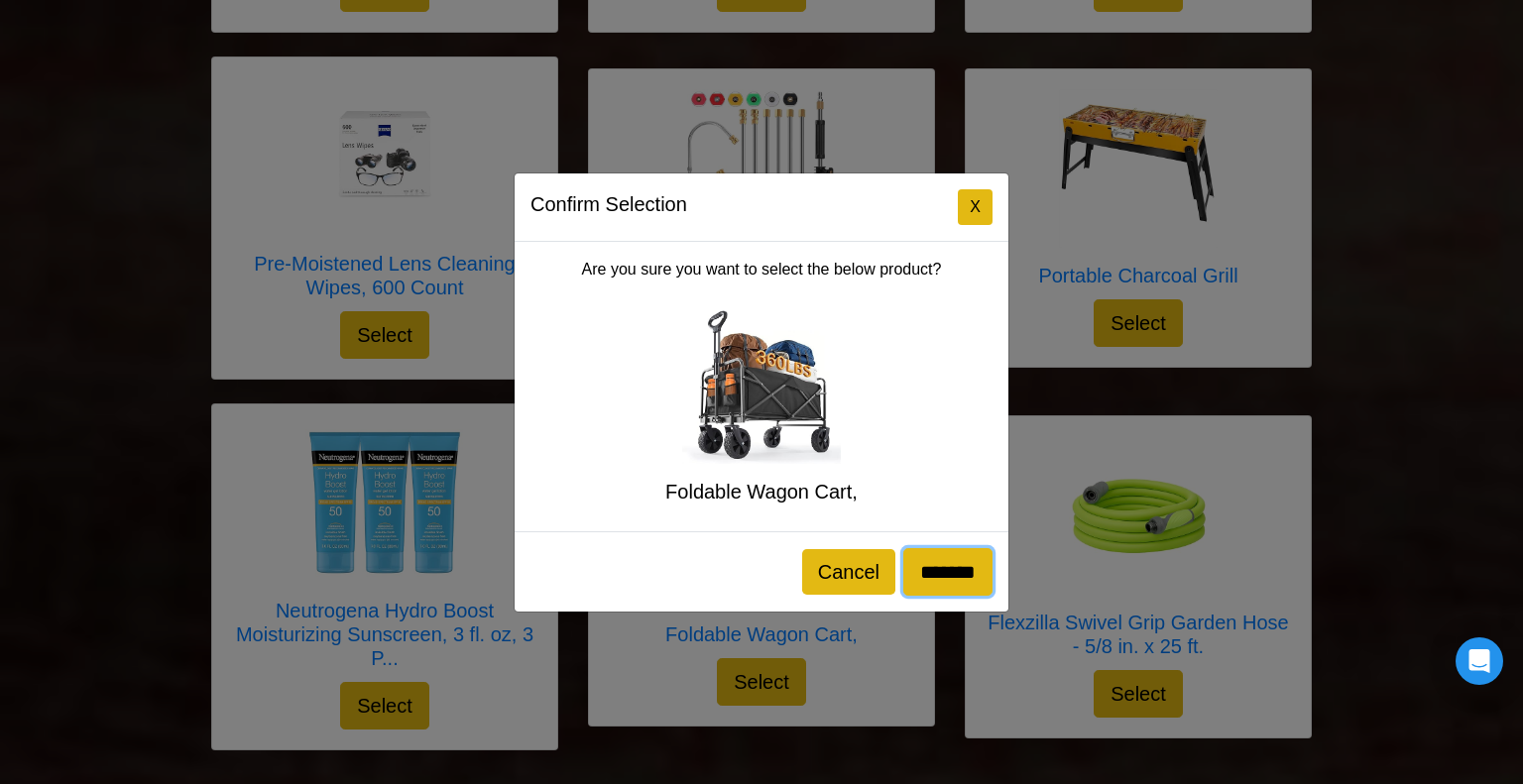 click on "*******" at bounding box center (948, 572) 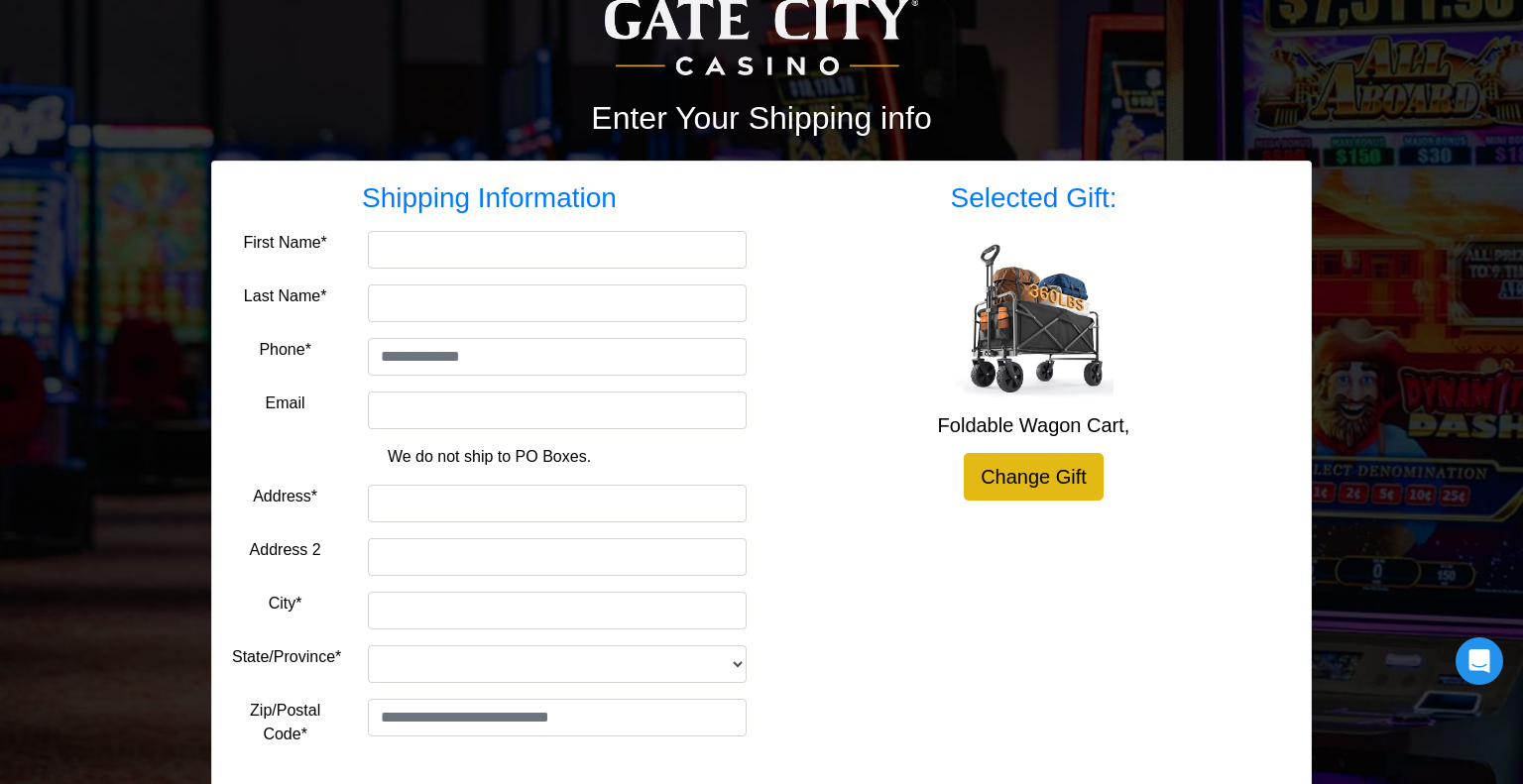 scroll, scrollTop: 167, scrollLeft: 0, axis: vertical 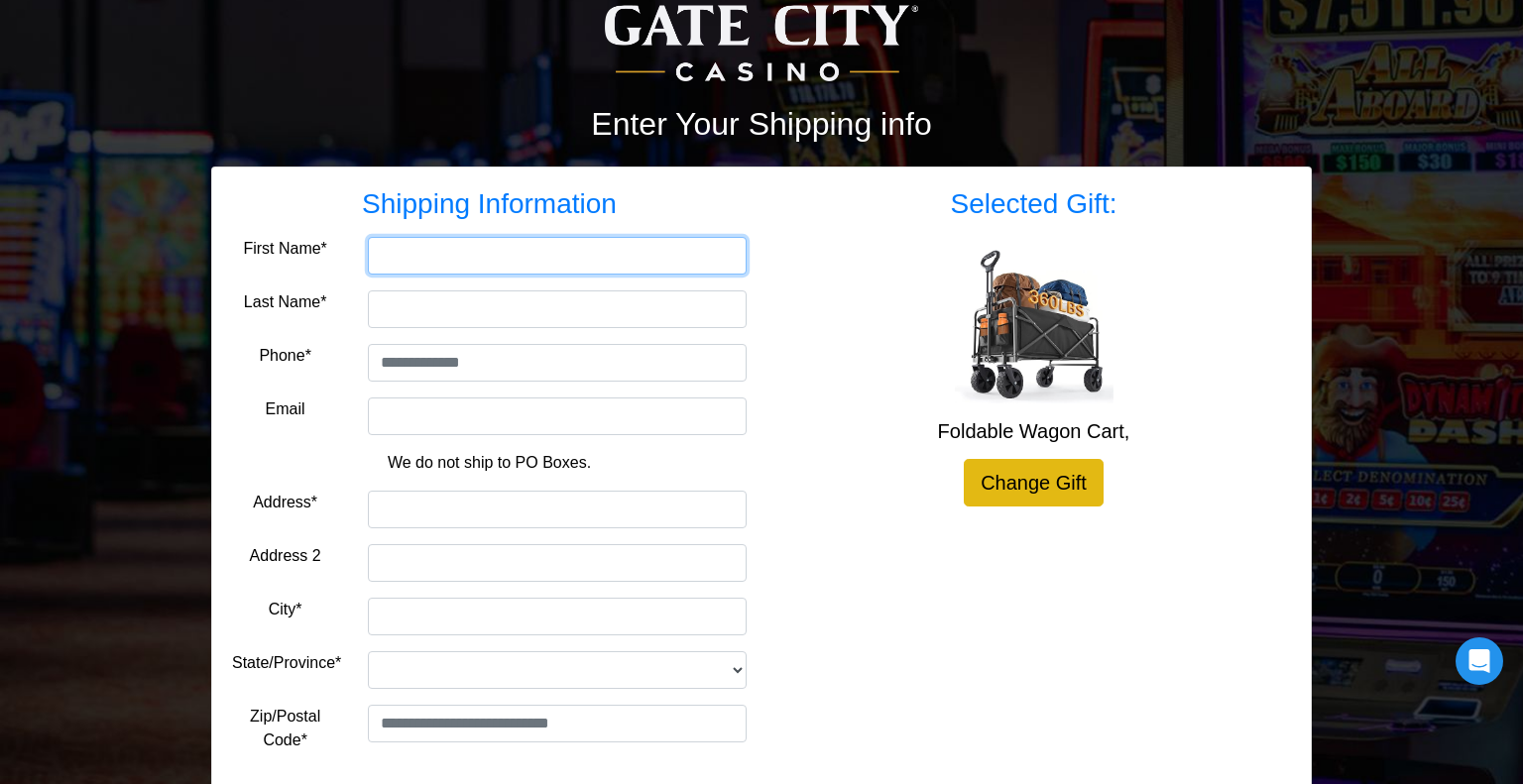 click on "First Name*" at bounding box center (557, 256) 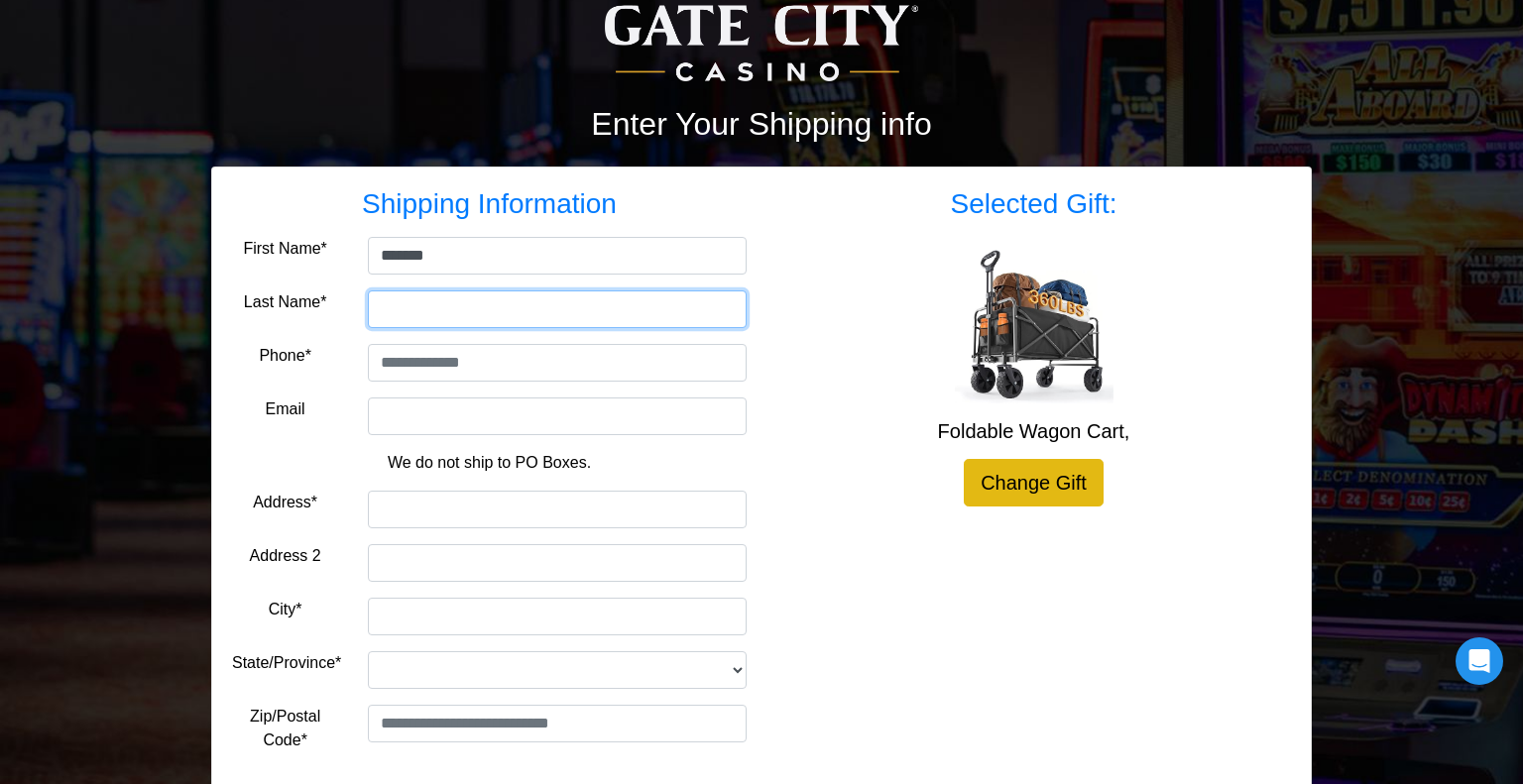 type on "******" 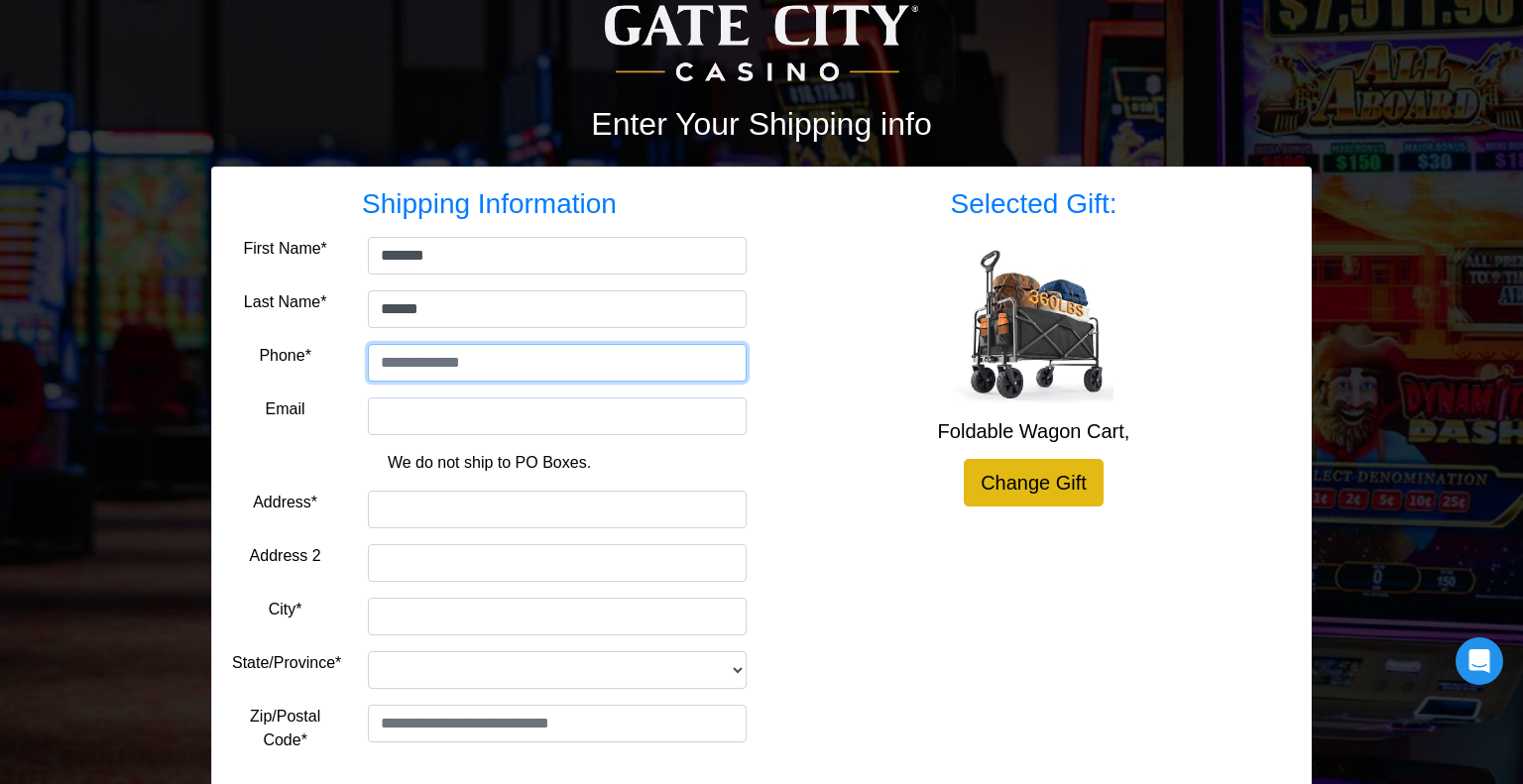 type on "**********" 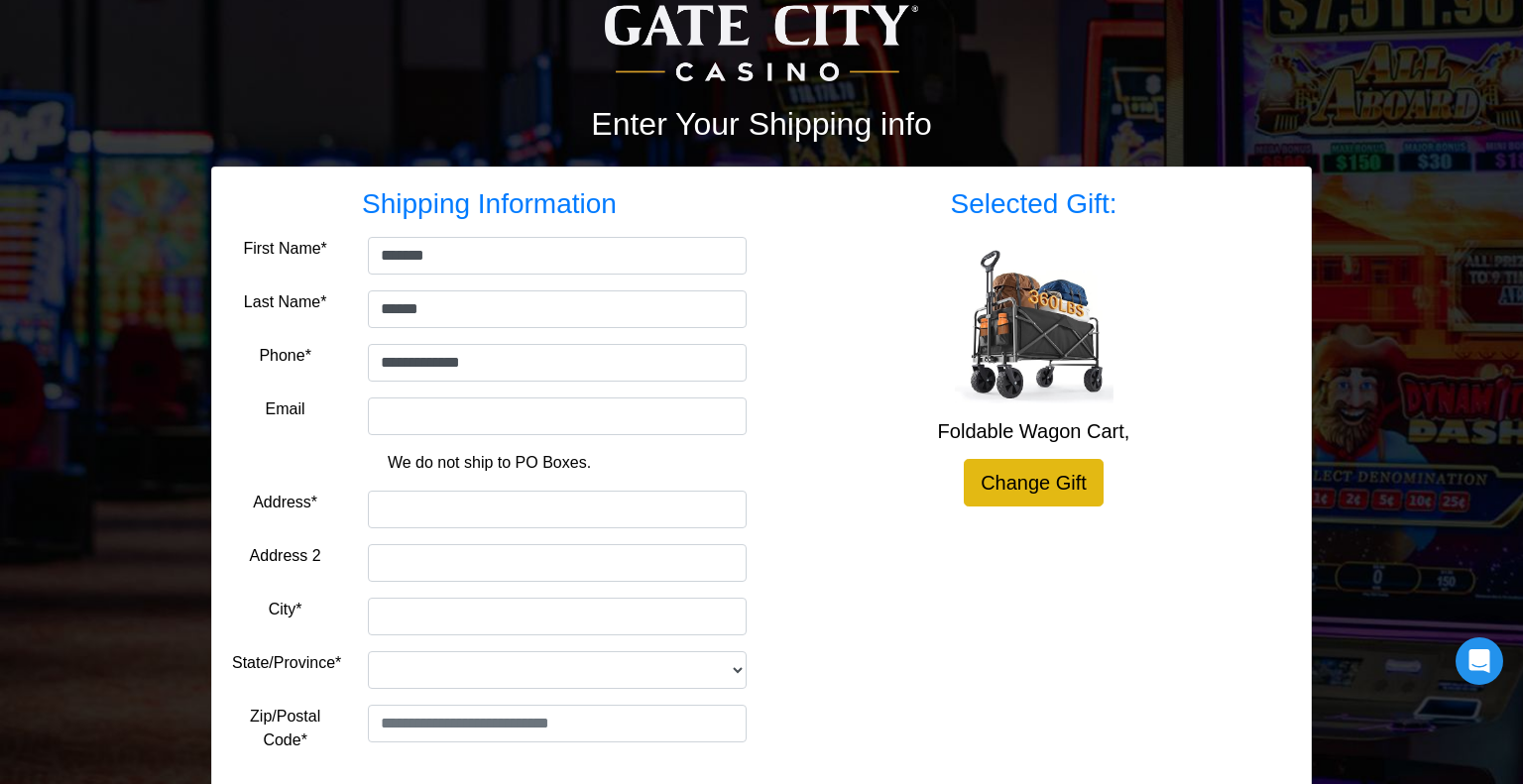 type on "**********" 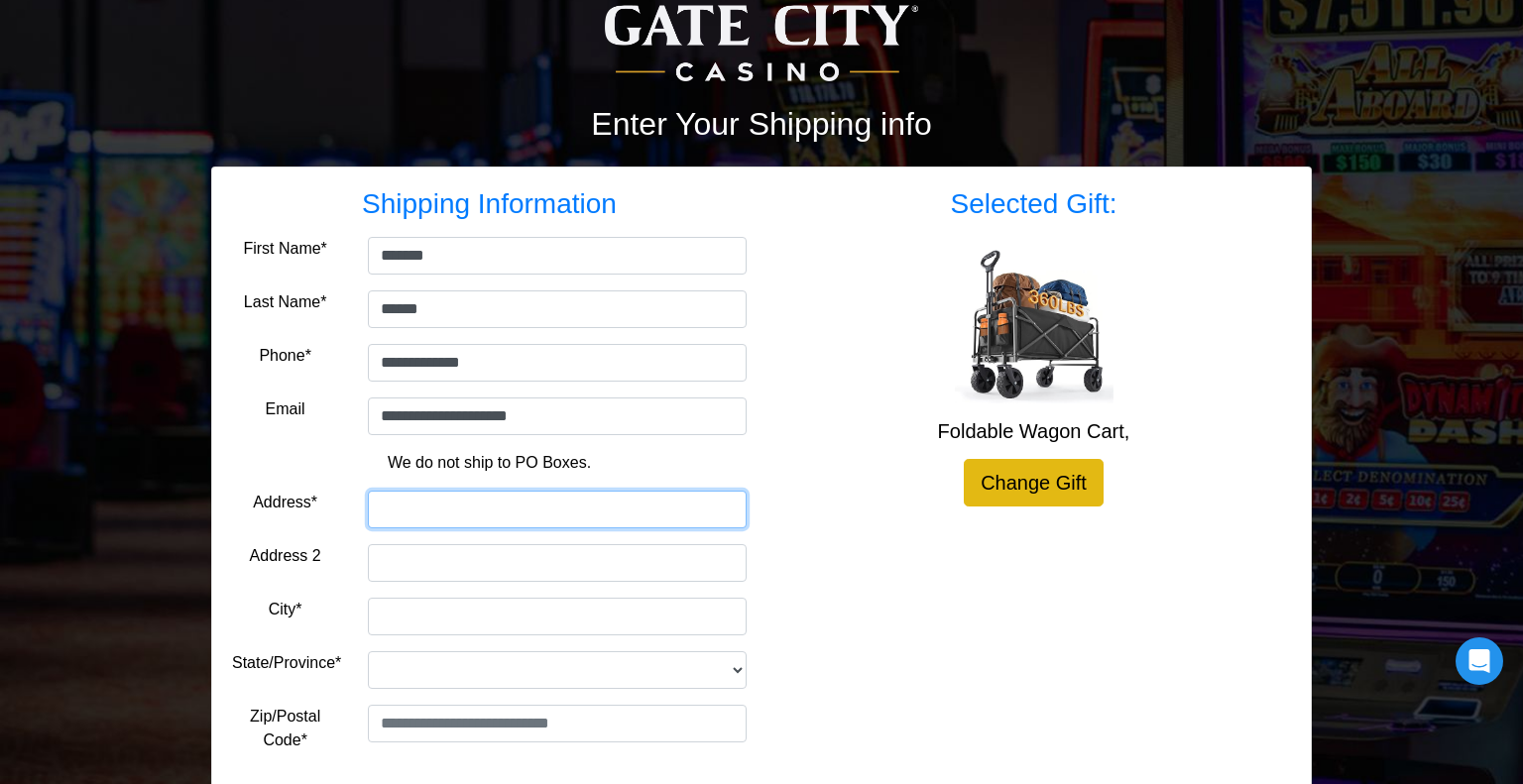 type on "**********" 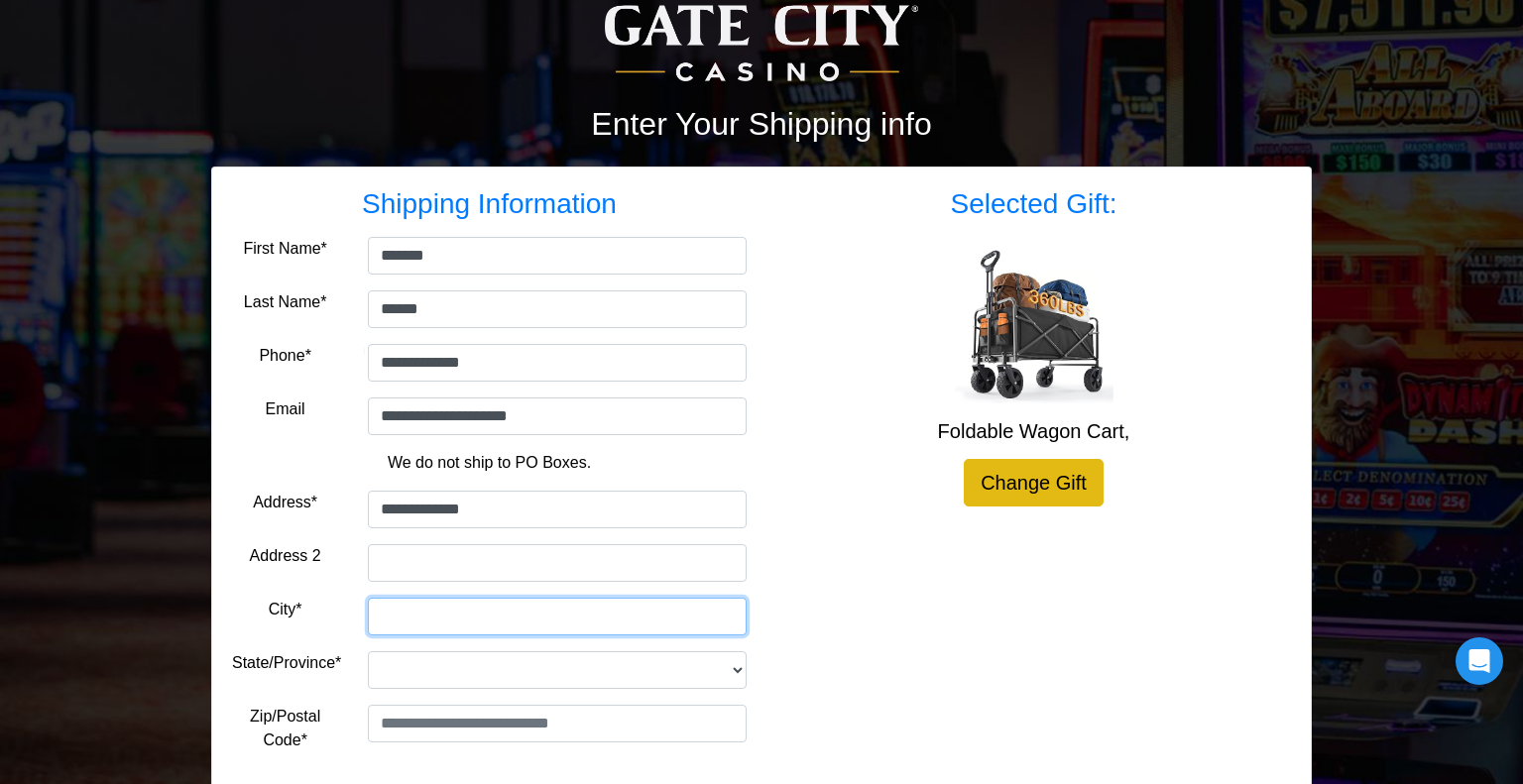 type on "******" 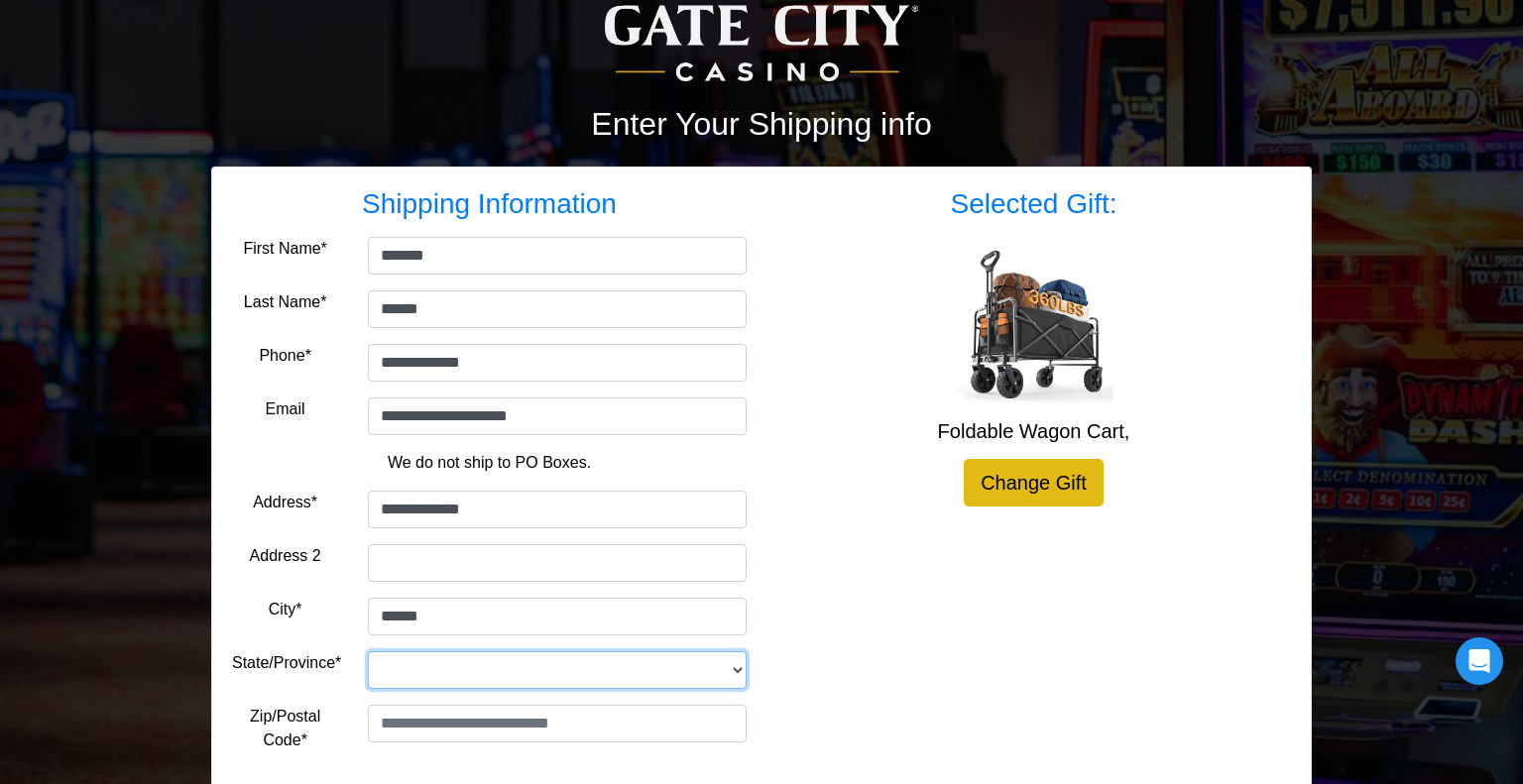select on "**" 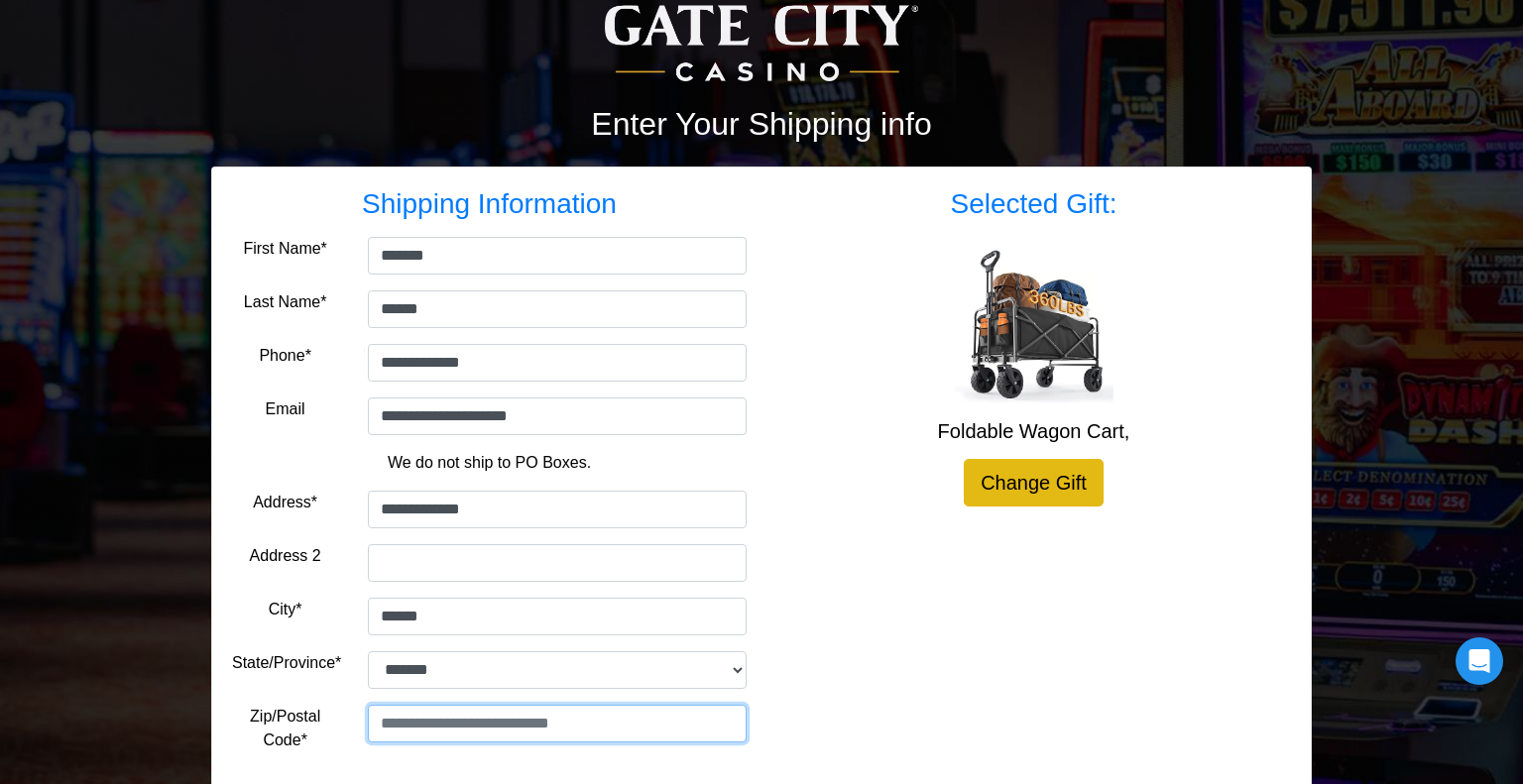 type on "*****" 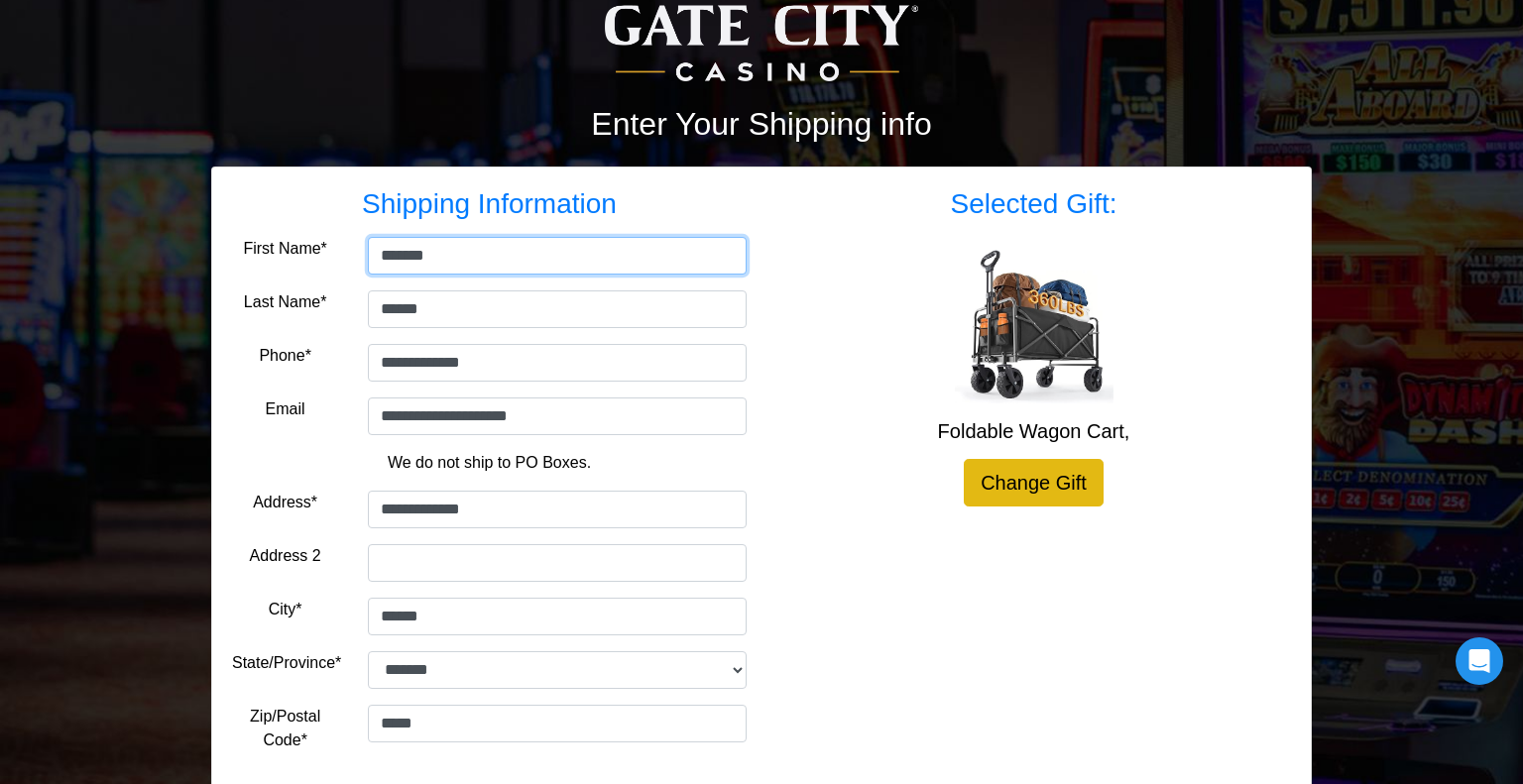 scroll, scrollTop: 293, scrollLeft: 0, axis: vertical 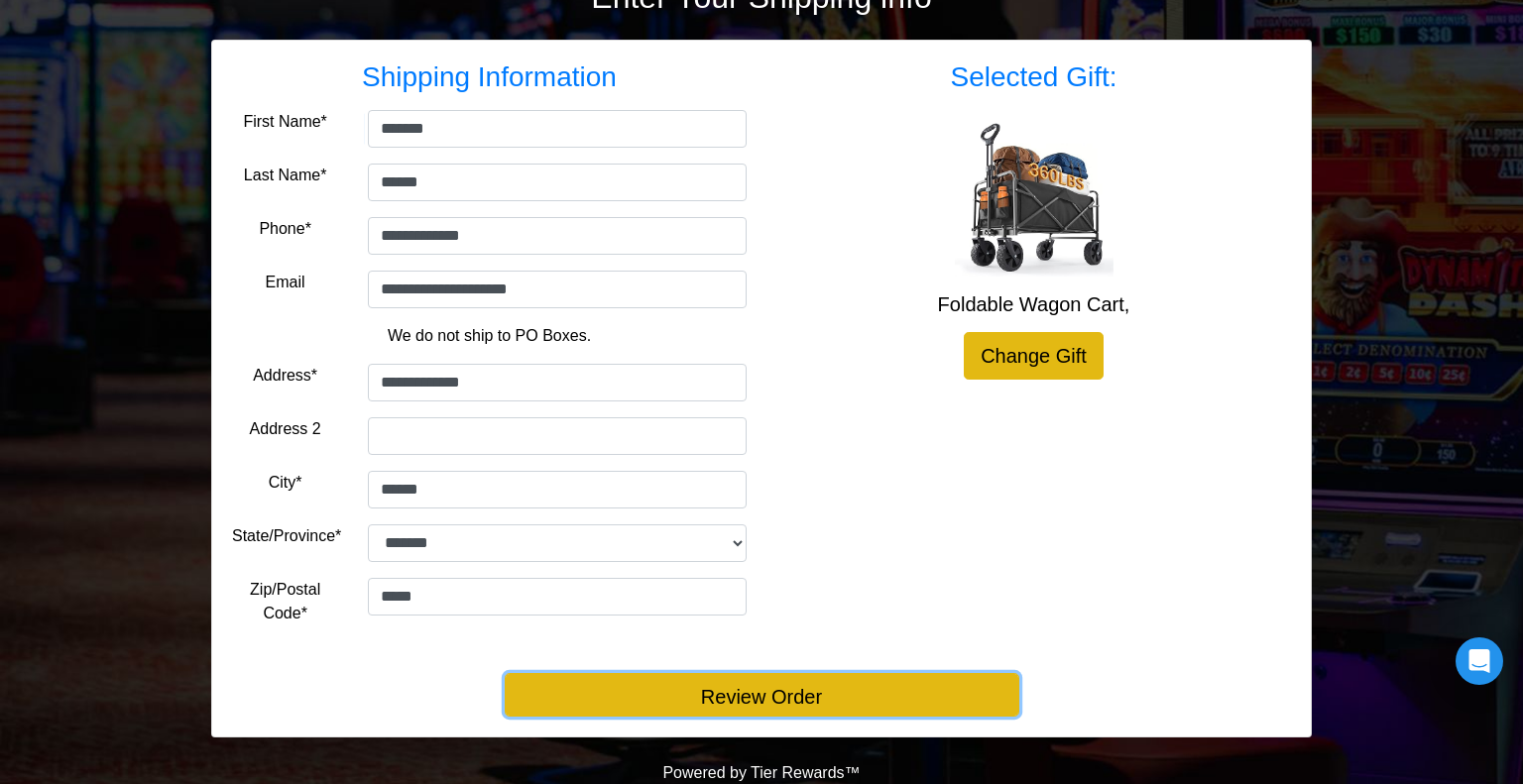 click on "Review Order" at bounding box center [762, 695] 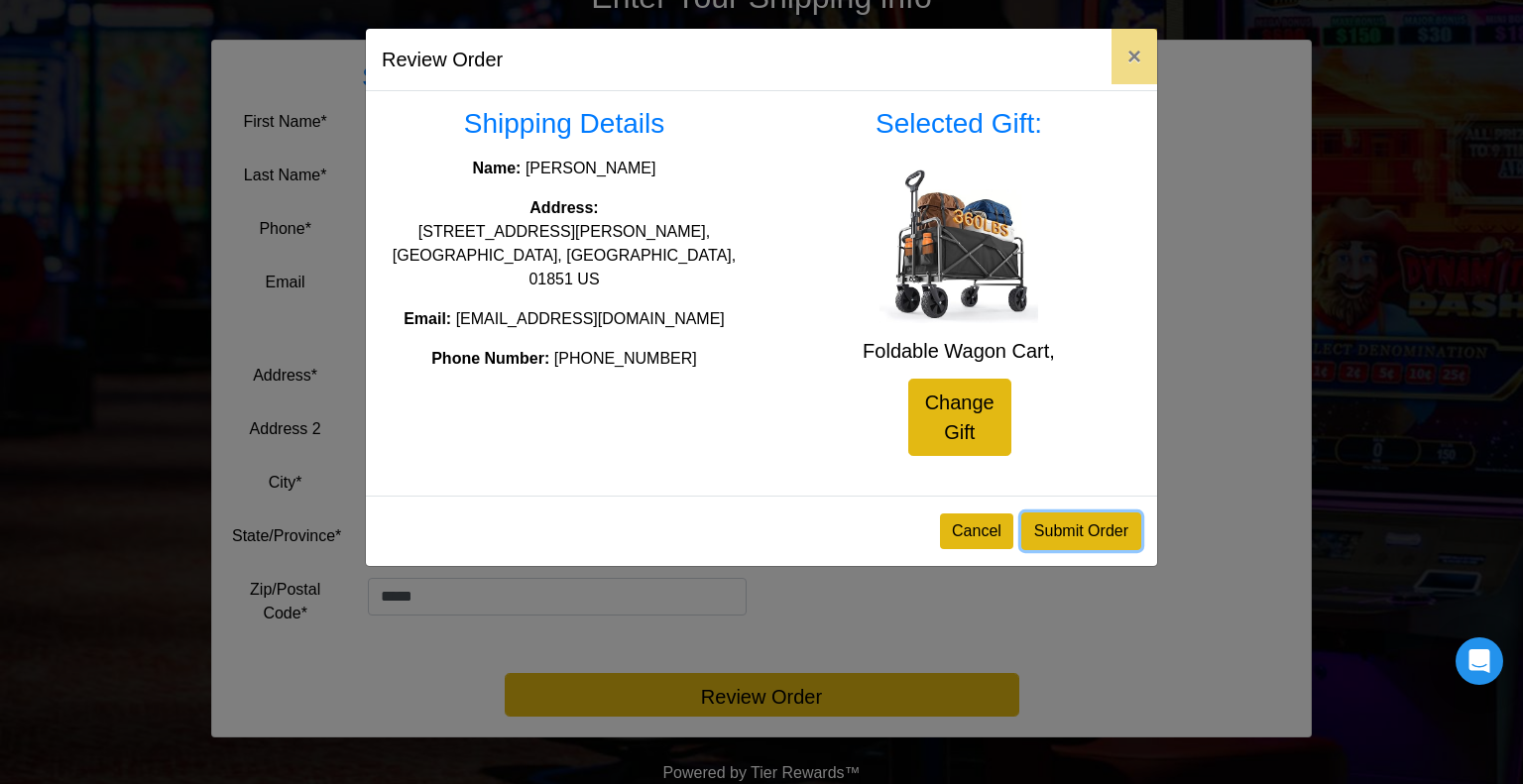 click on "Submit Order" at bounding box center (1081, 531) 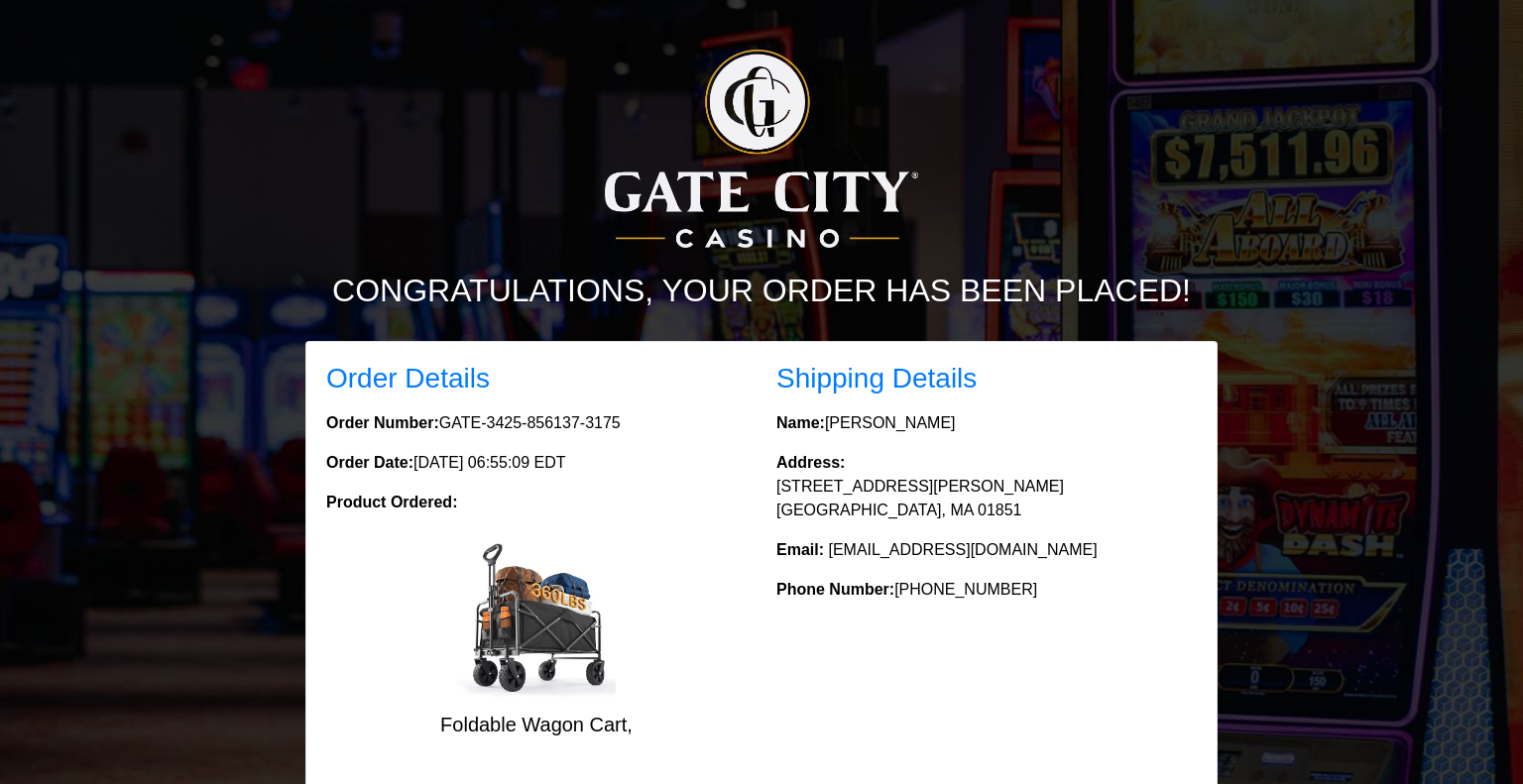 scroll, scrollTop: 0, scrollLeft: 0, axis: both 